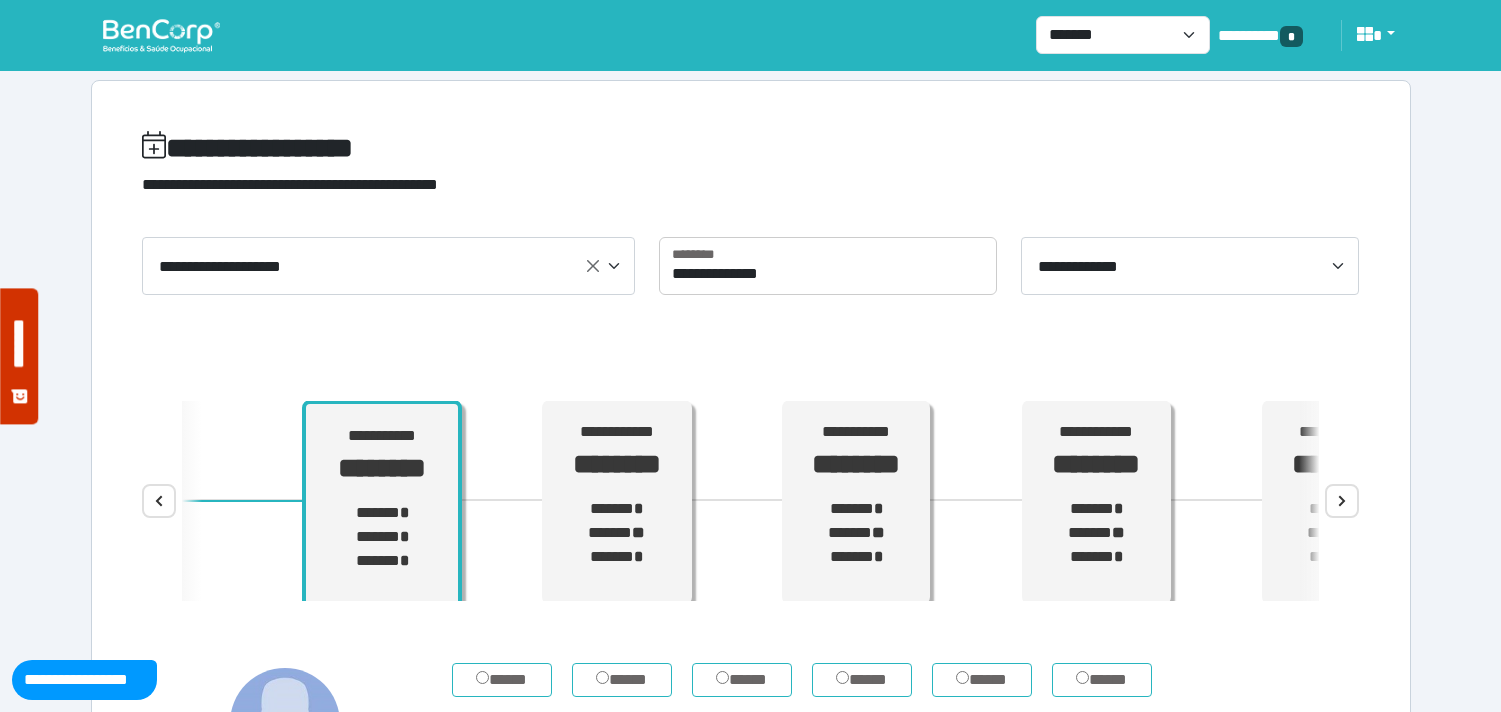 scroll, scrollTop: 0, scrollLeft: 0, axis: both 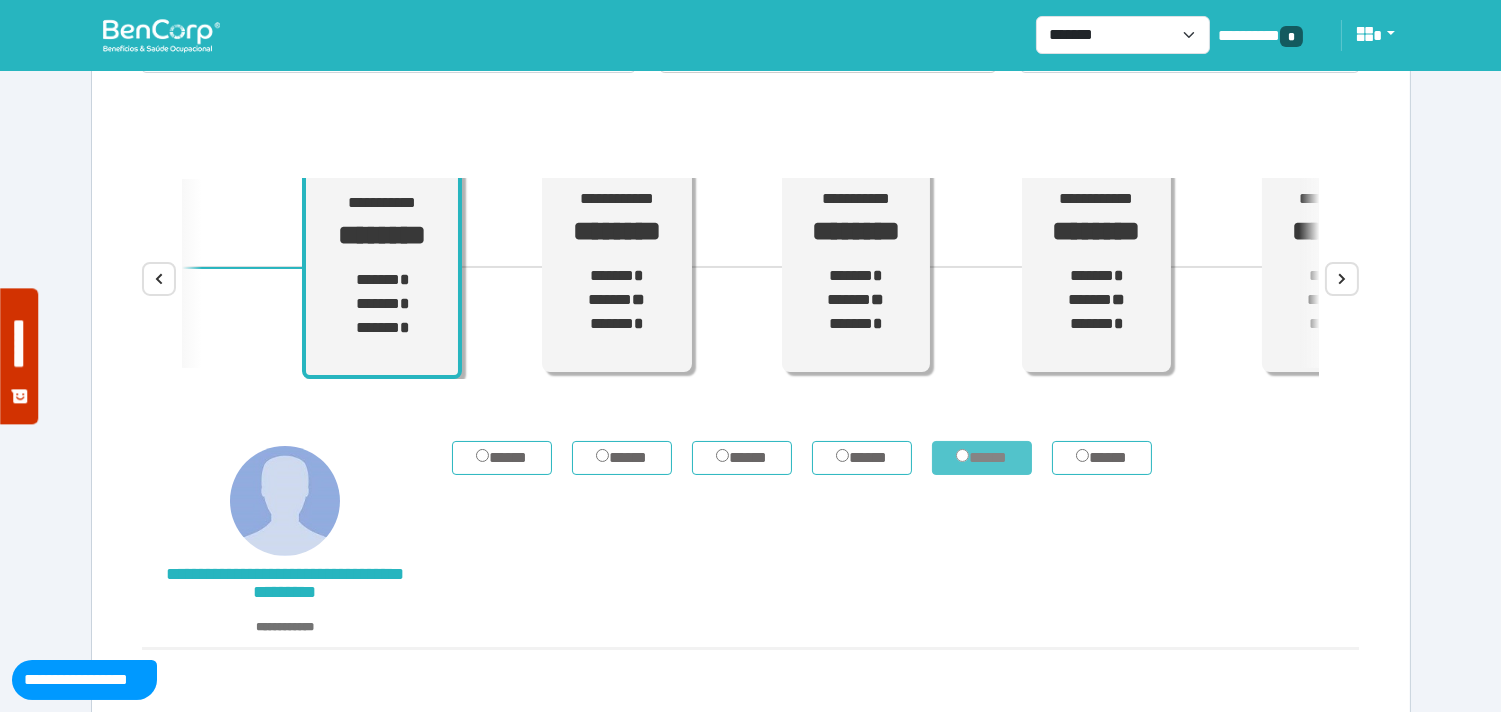 click on "*****" at bounding box center (982, 458) 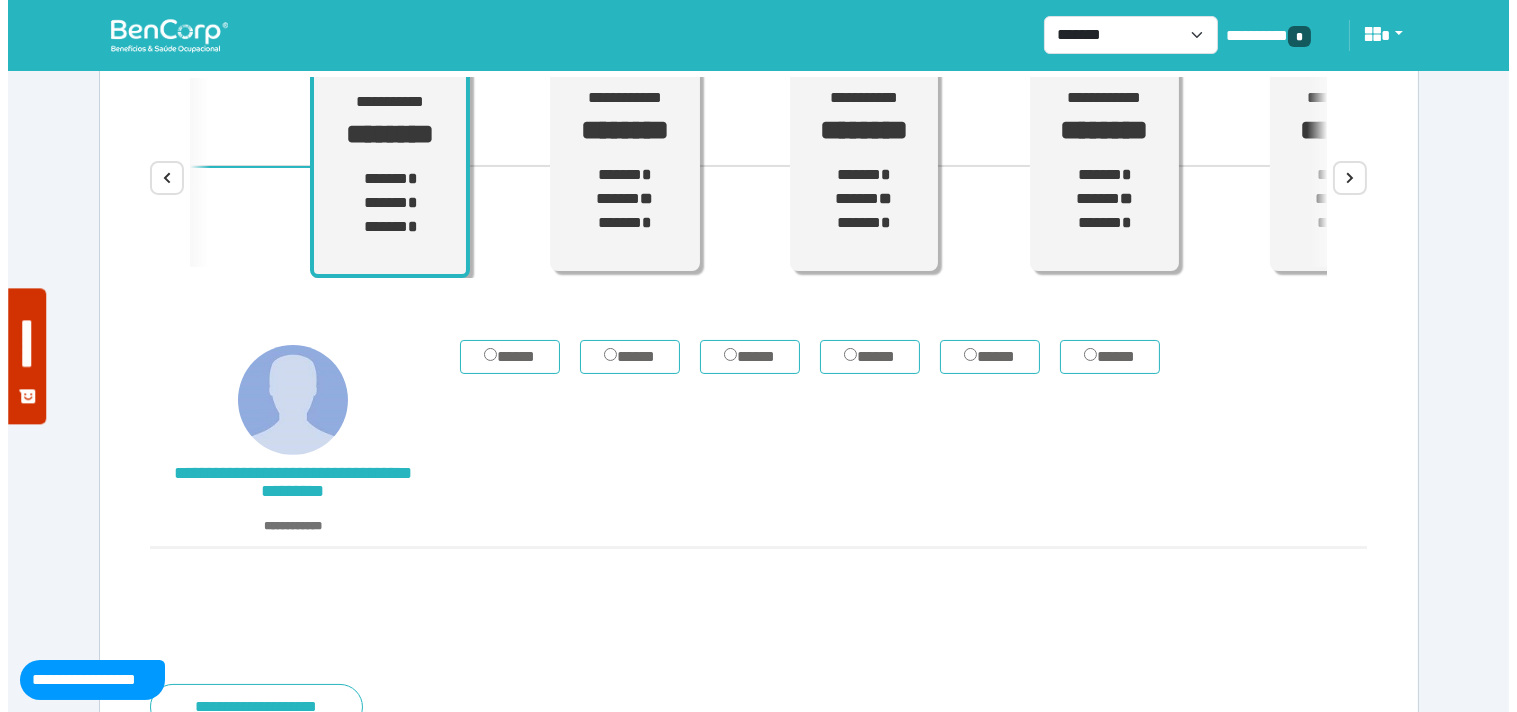scroll, scrollTop: 412, scrollLeft: 0, axis: vertical 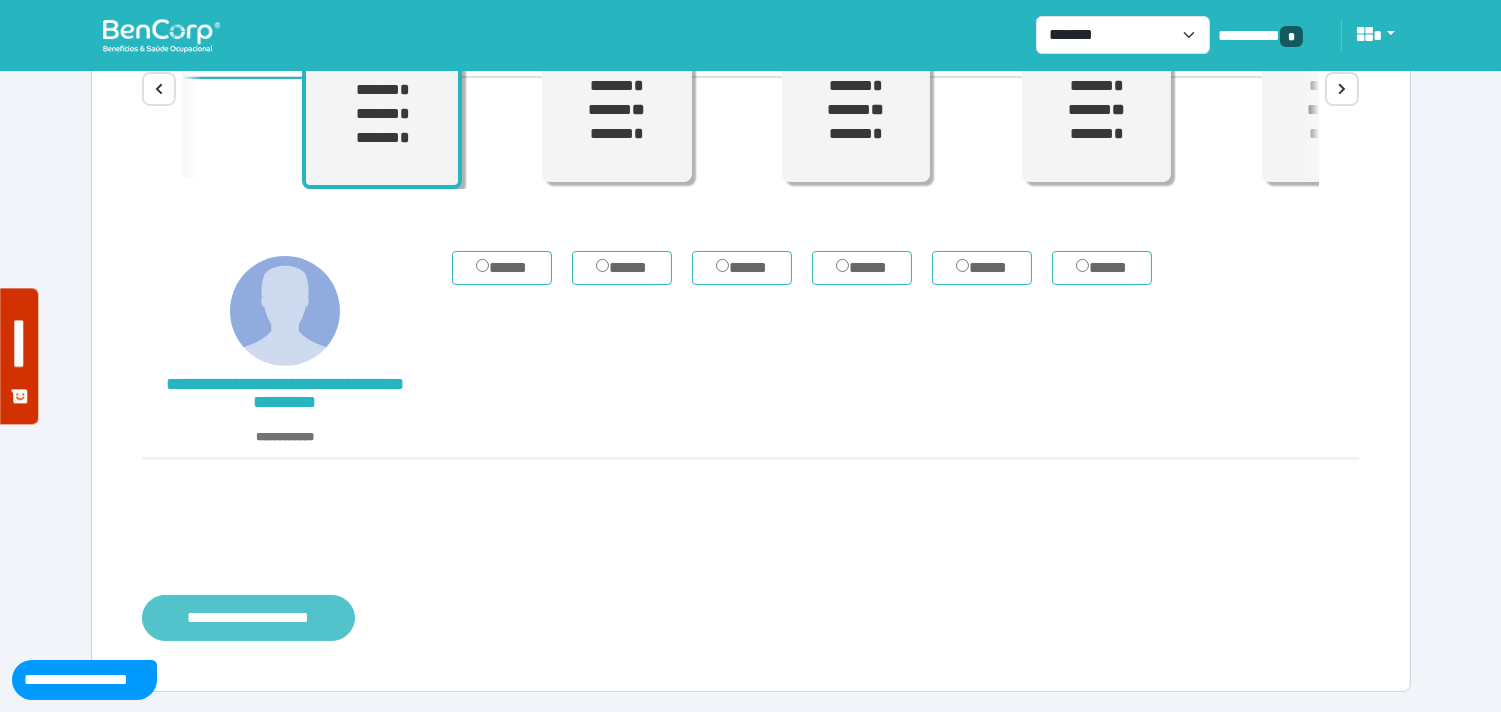 drag, startPoint x: 301, startPoint y: 630, endPoint x: 437, endPoint y: 576, distance: 146.3284 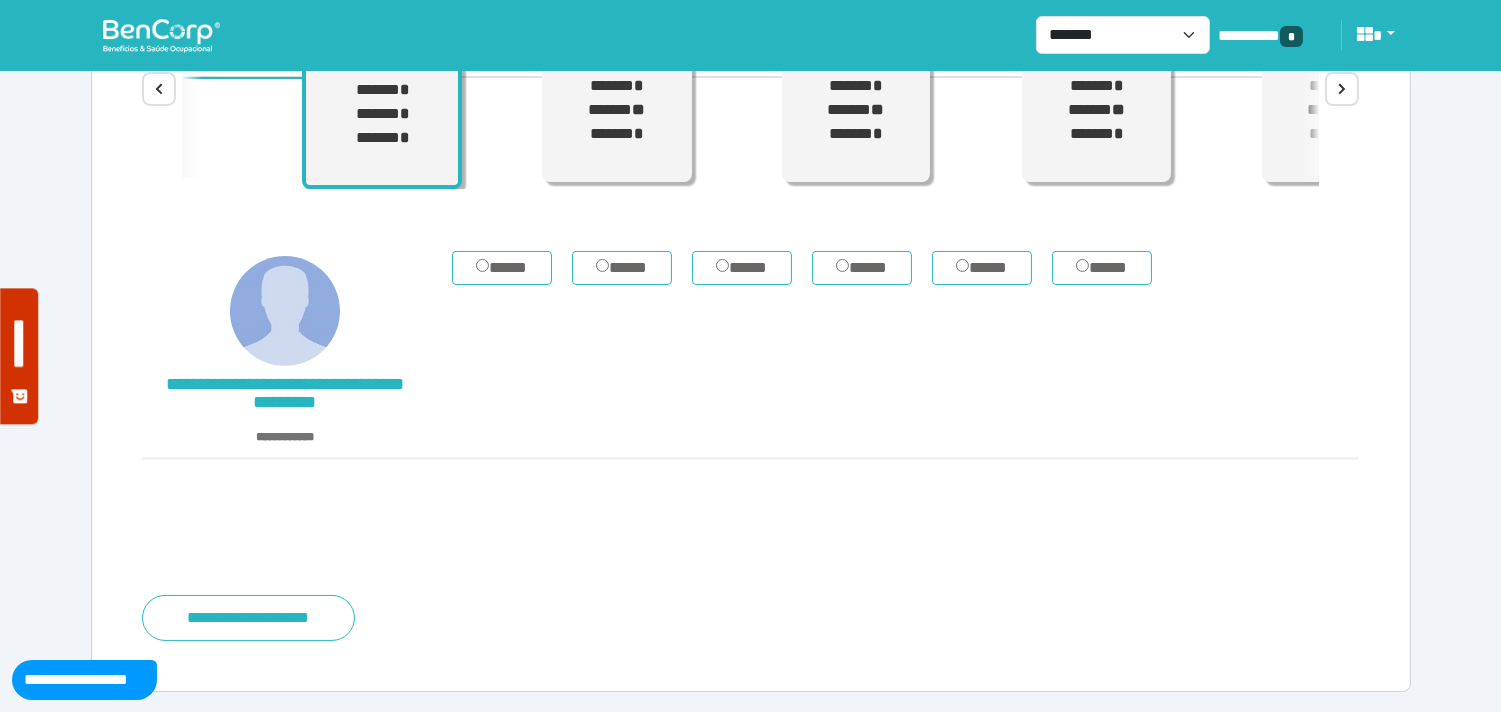 click on "**********" at bounding box center [248, 618] 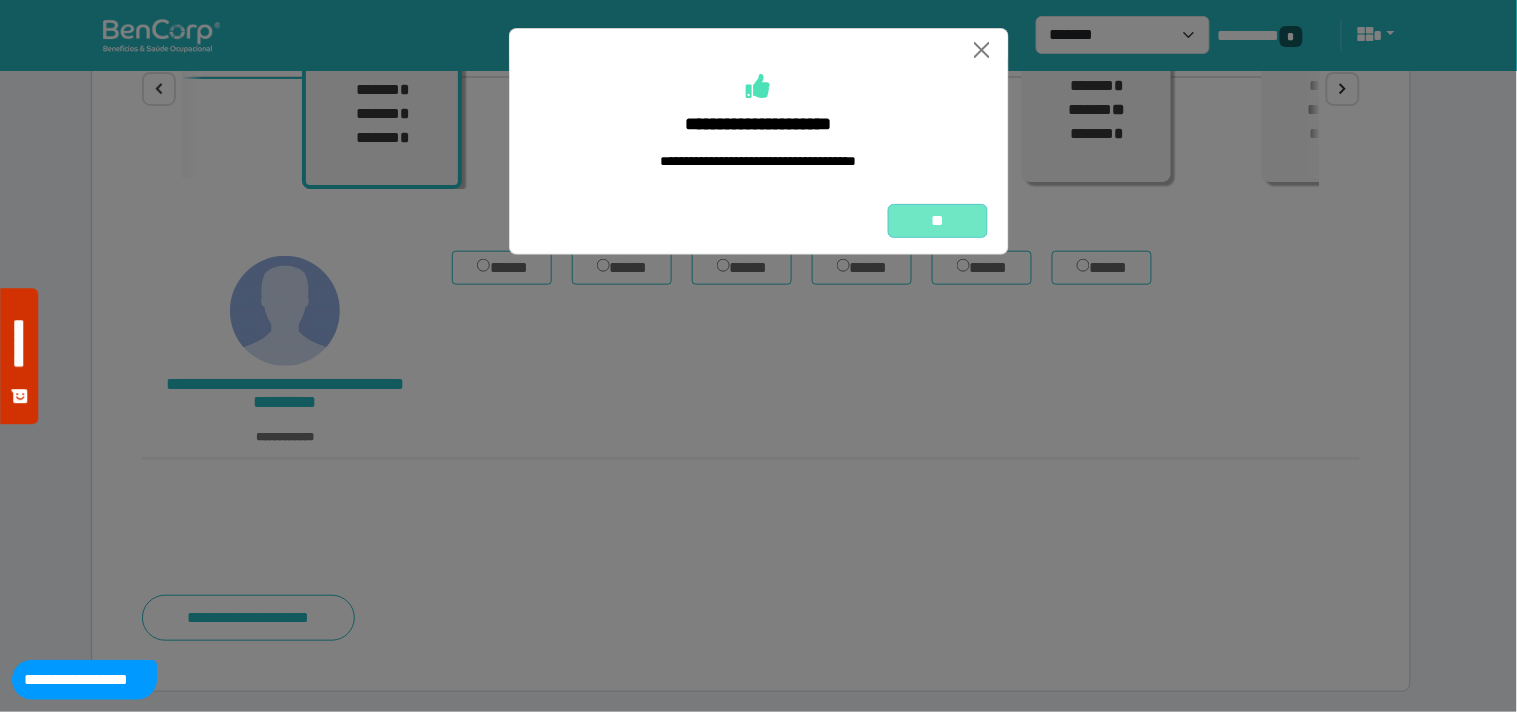 drag, startPoint x: 925, startPoint y: 232, endPoint x: 913, endPoint y: 232, distance: 12 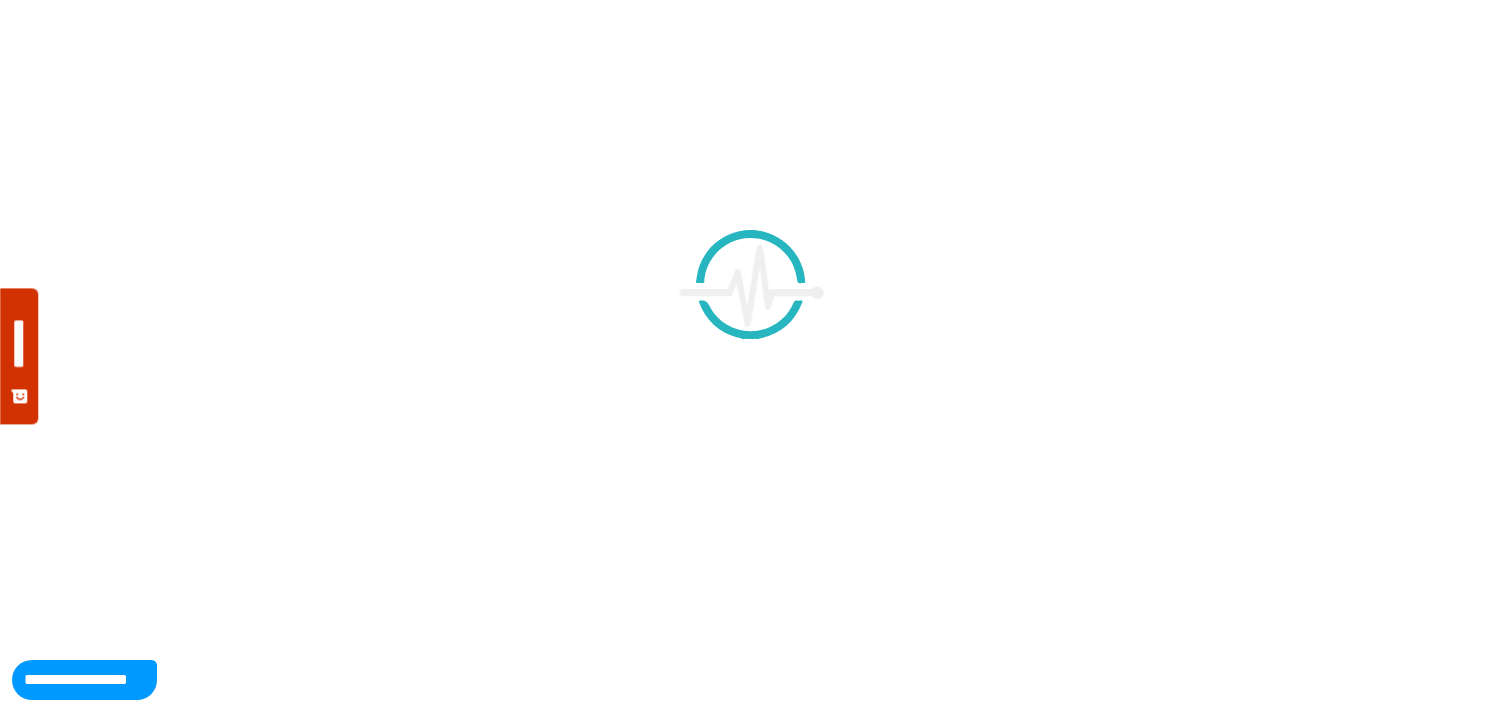 scroll, scrollTop: 0, scrollLeft: 0, axis: both 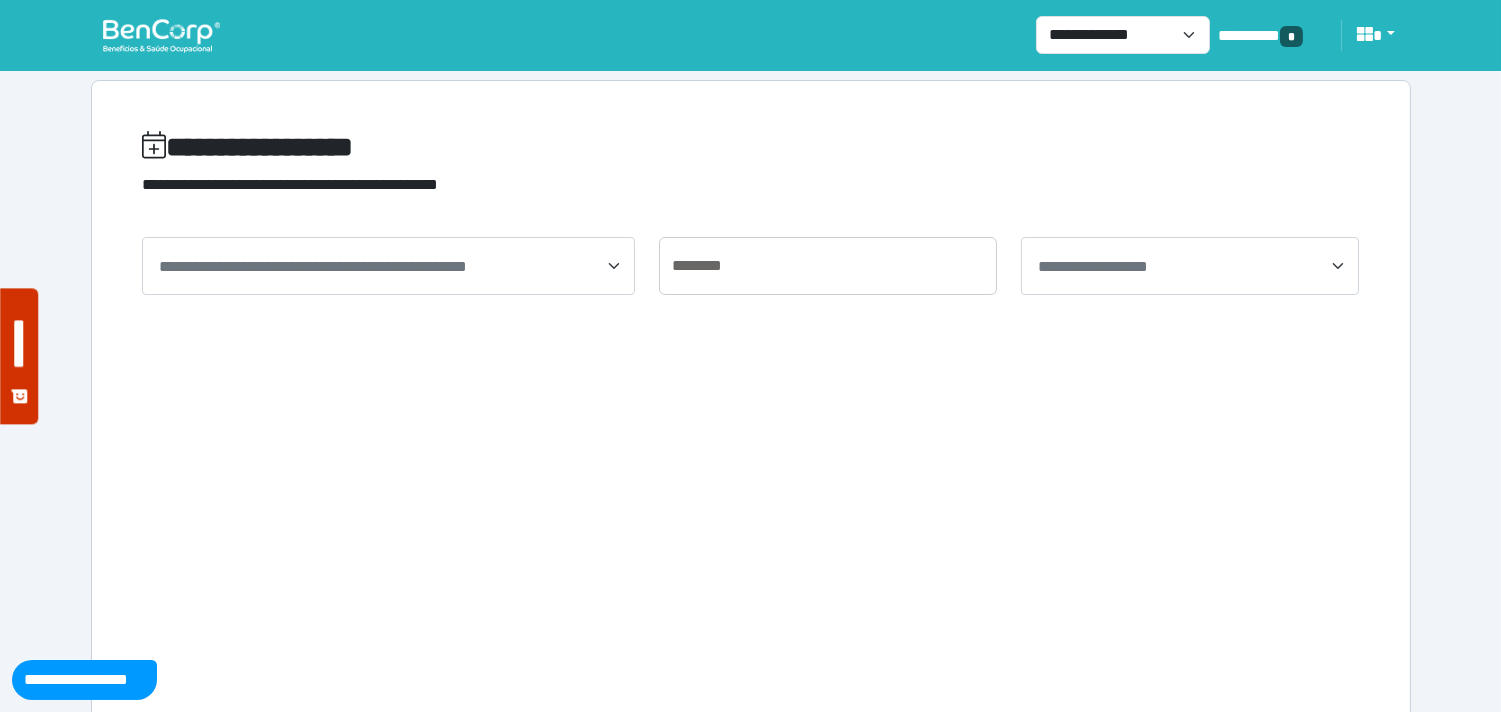 click at bounding box center (161, 35) 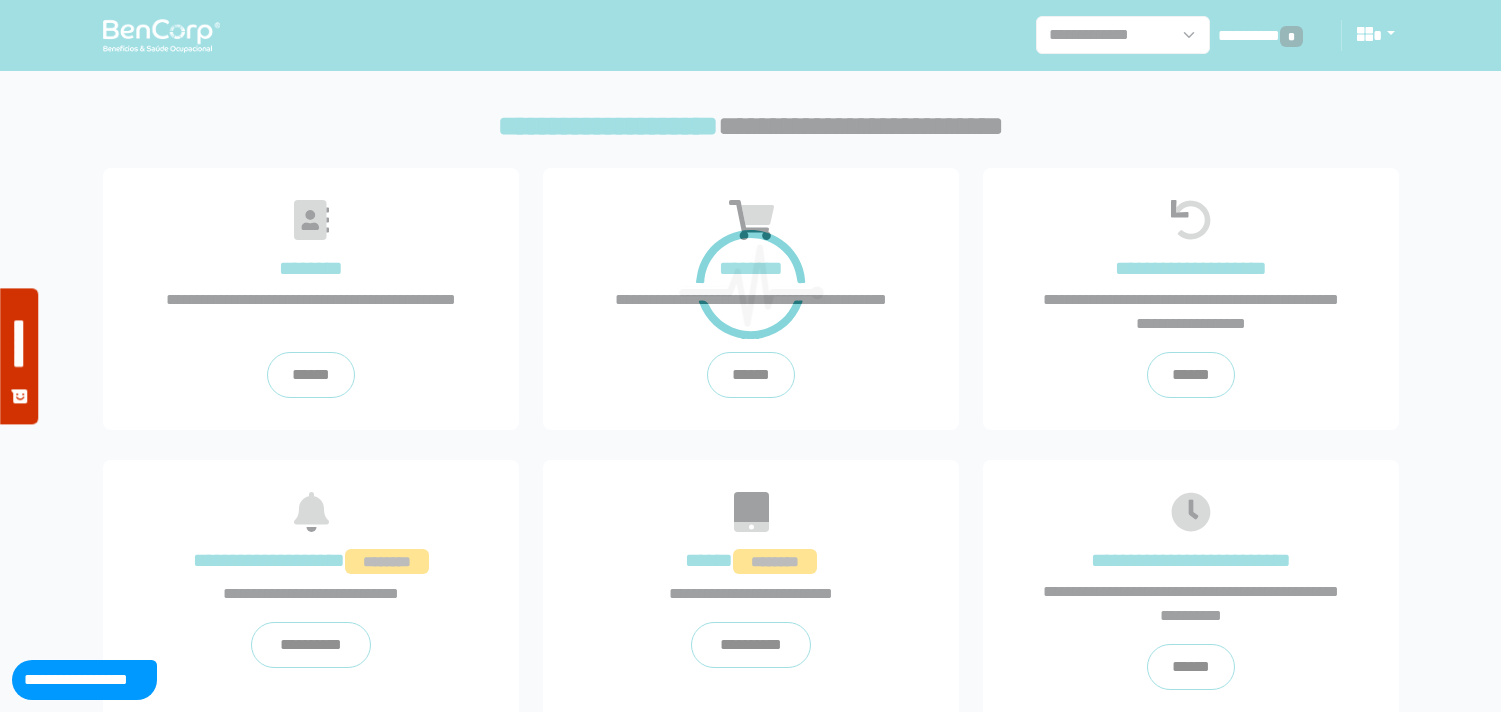 scroll, scrollTop: 0, scrollLeft: 0, axis: both 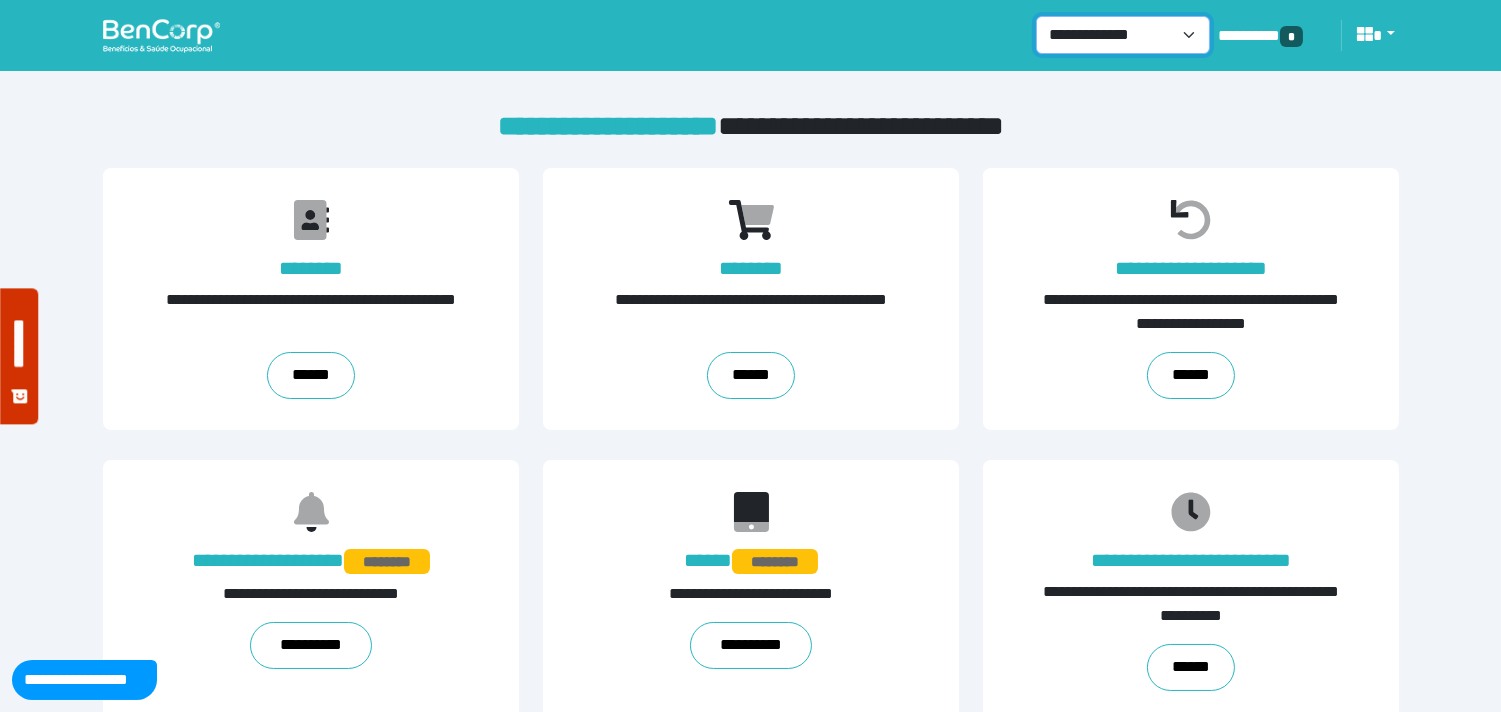 click on "**********" at bounding box center [1123, 35] 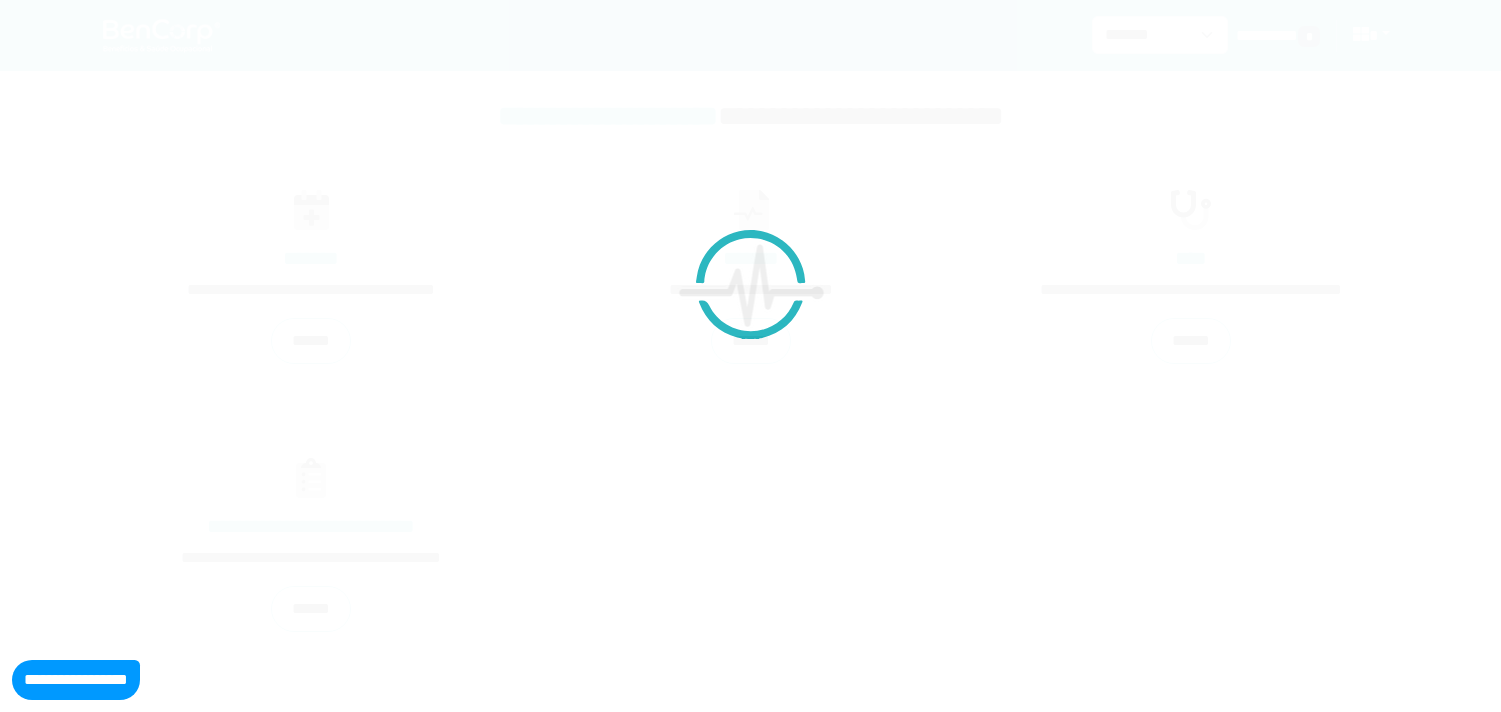 scroll, scrollTop: 0, scrollLeft: 0, axis: both 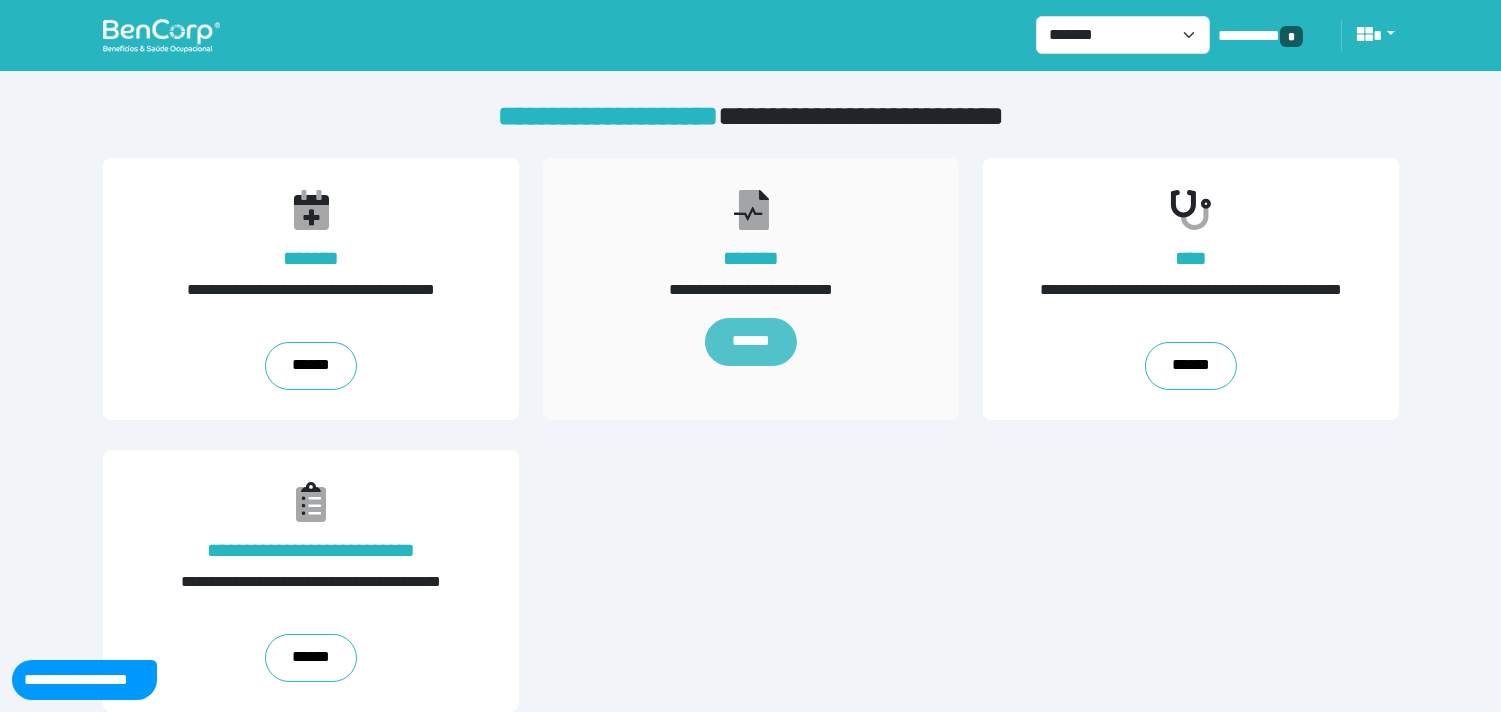 click on "******" at bounding box center (750, 342) 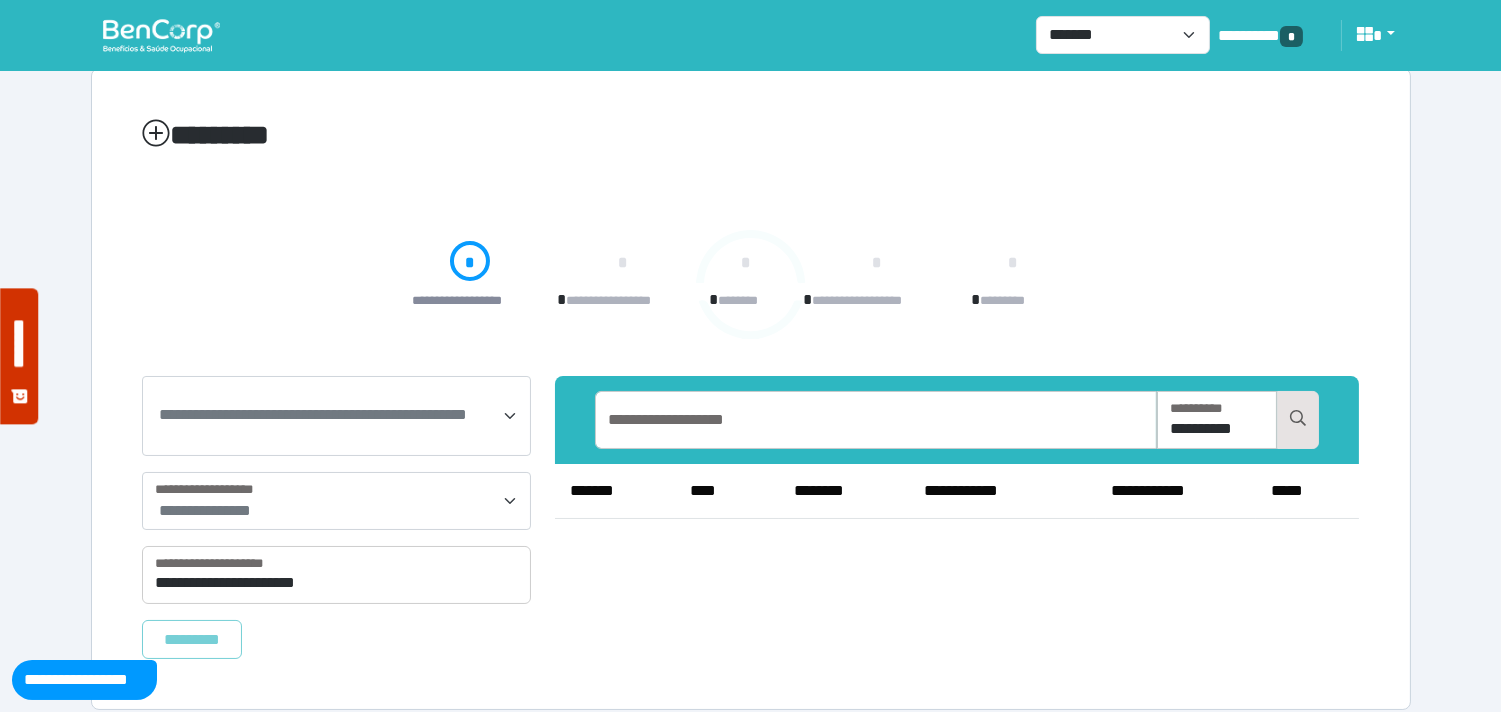 scroll, scrollTop: 50, scrollLeft: 0, axis: vertical 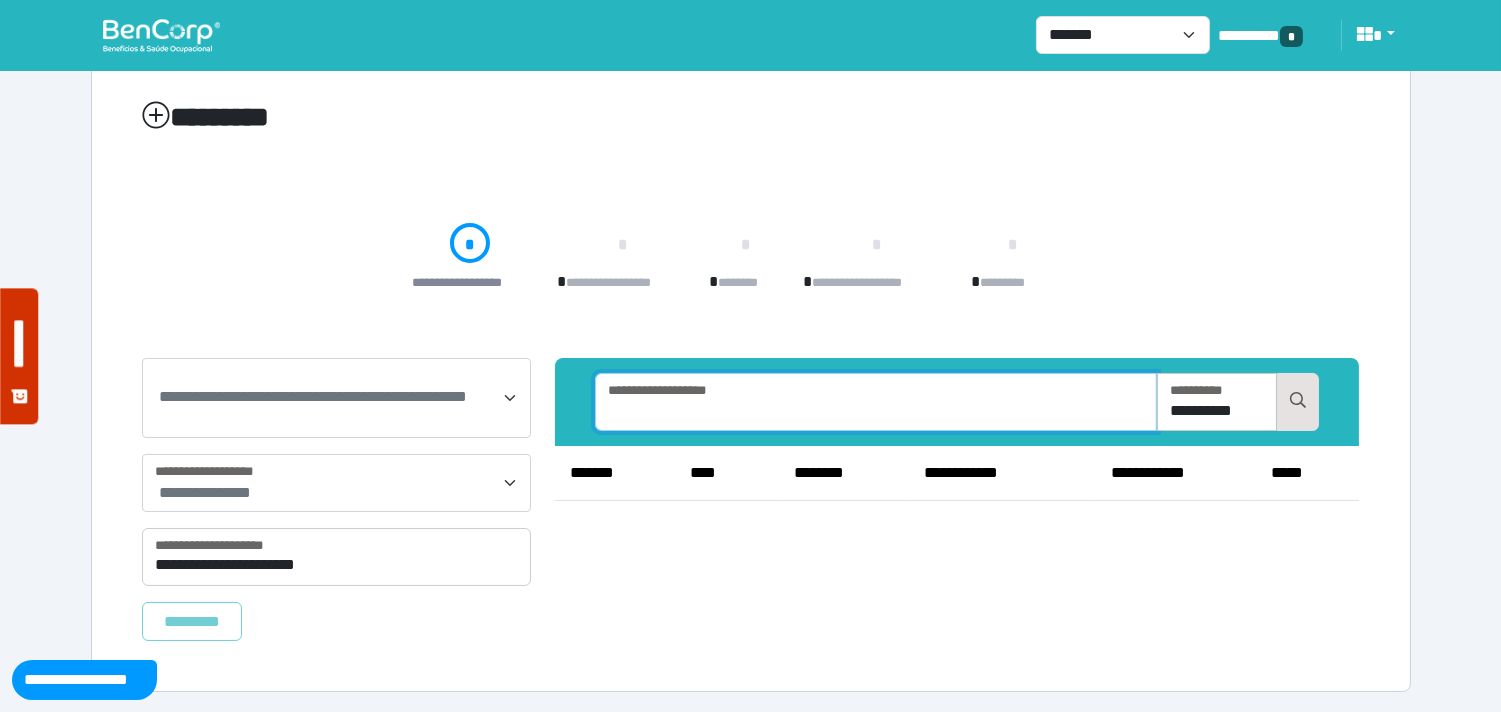click at bounding box center [876, 402] 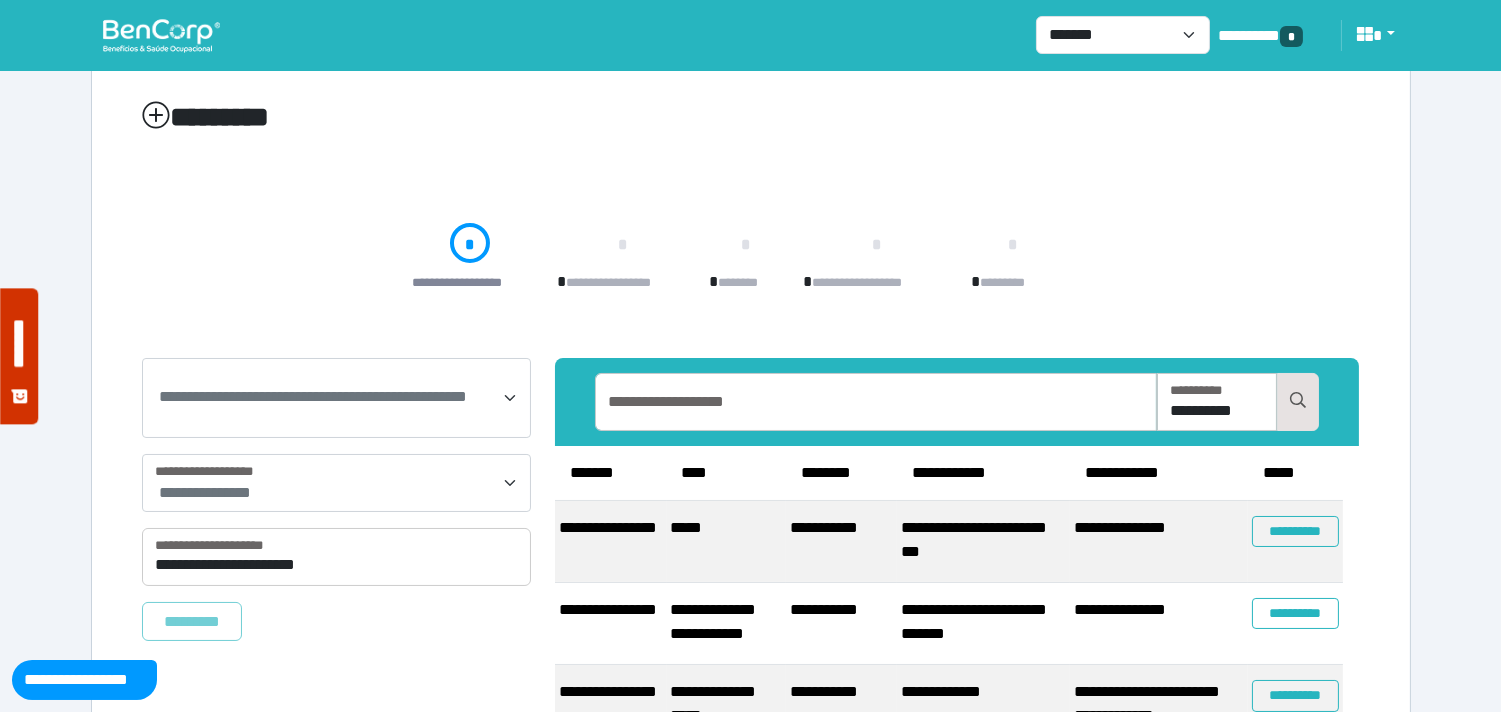 click on "**********" at bounding box center [957, 402] 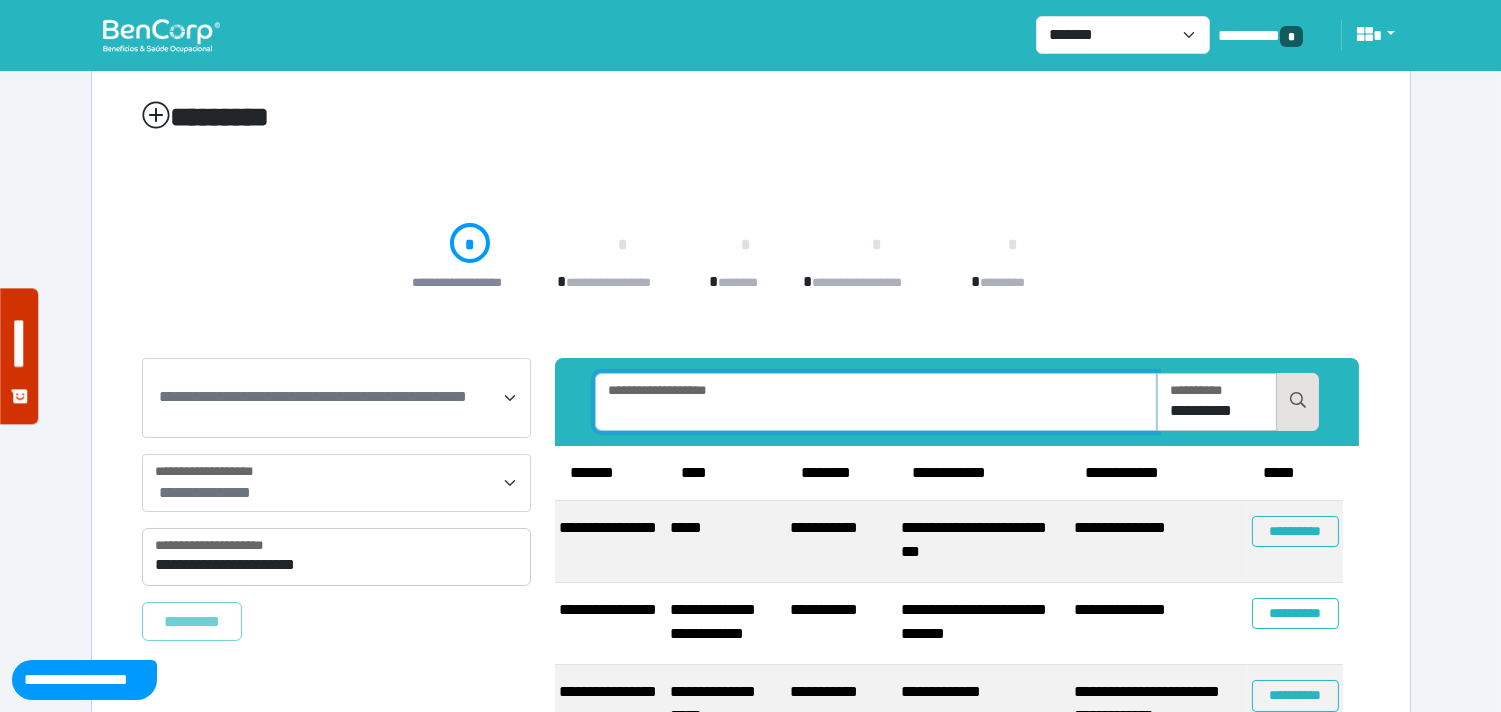 click at bounding box center [876, 402] 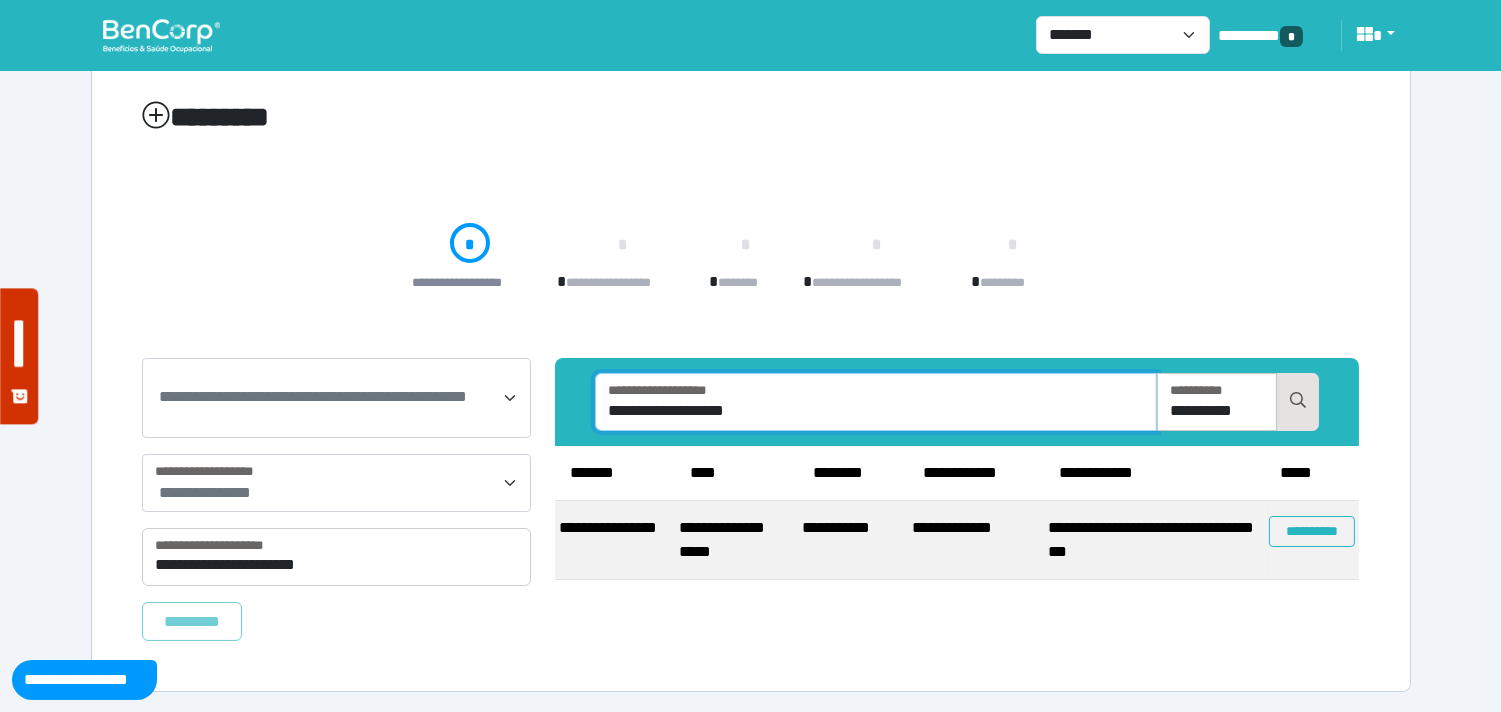 type on "**********" 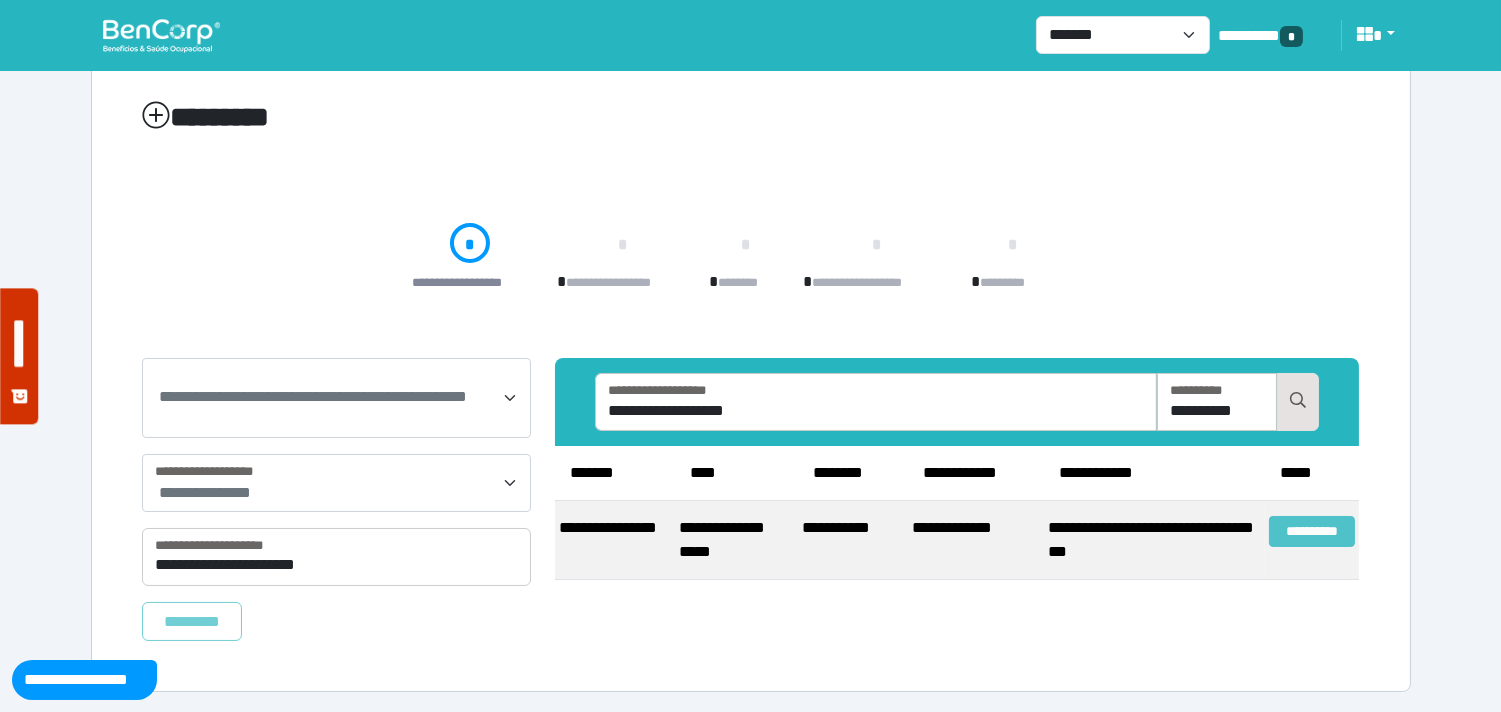 click on "**********" at bounding box center (0, 0) 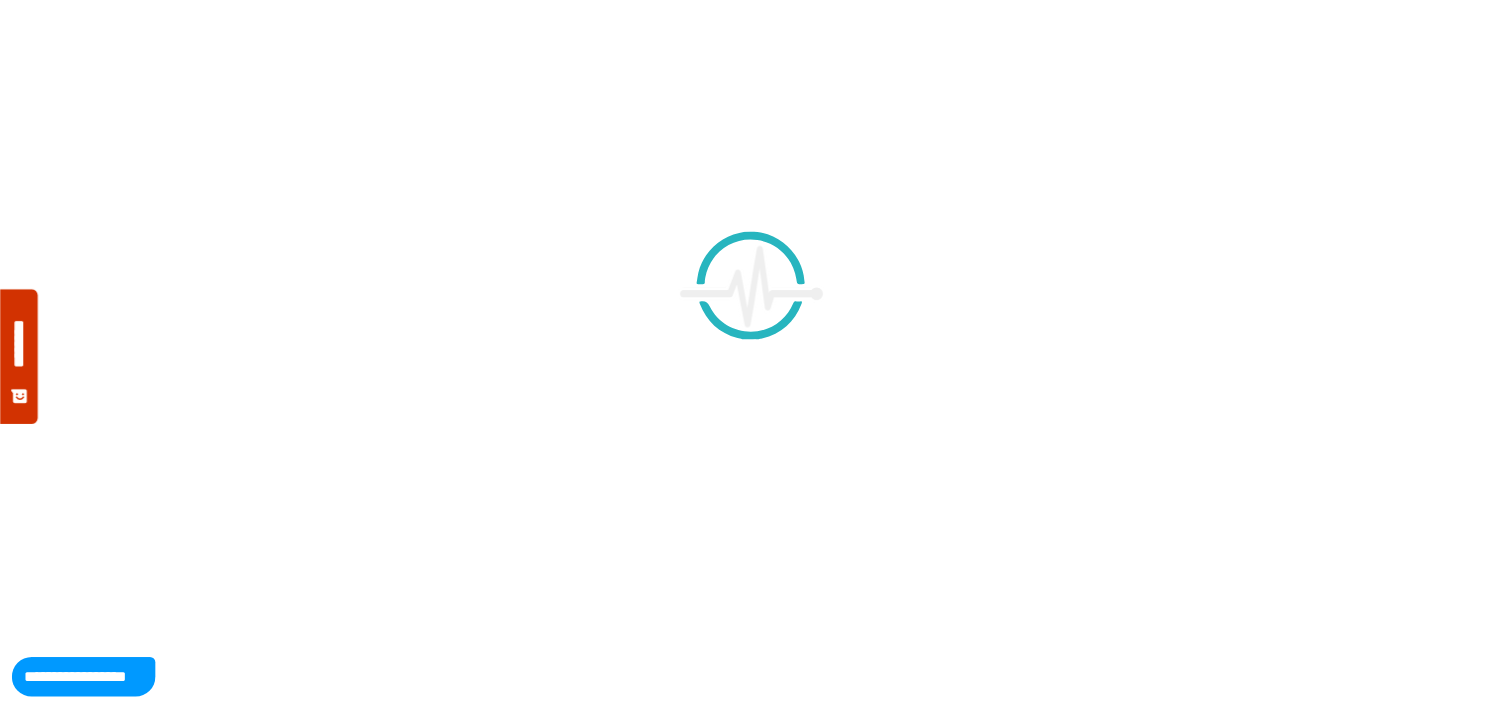 scroll, scrollTop: 0, scrollLeft: 0, axis: both 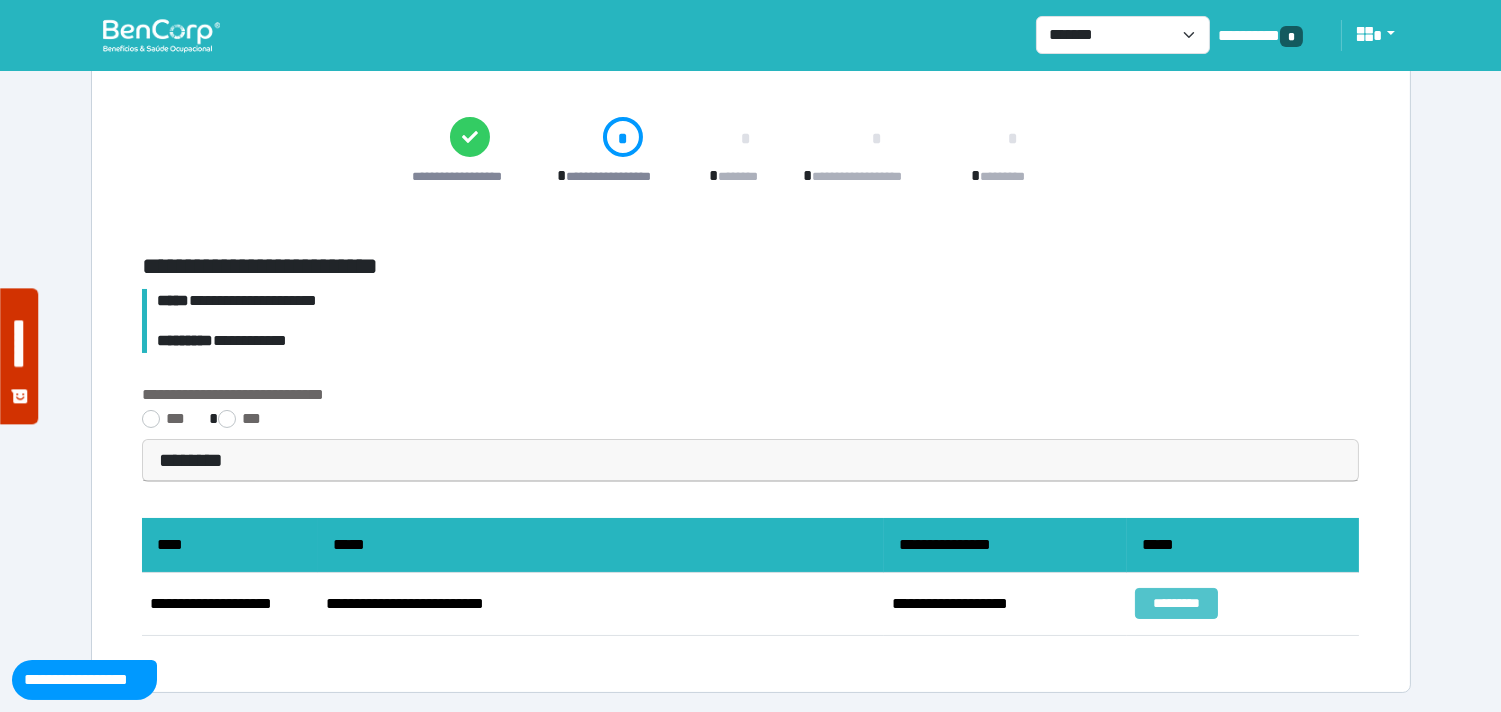 click on "*********" at bounding box center (1176, 603) 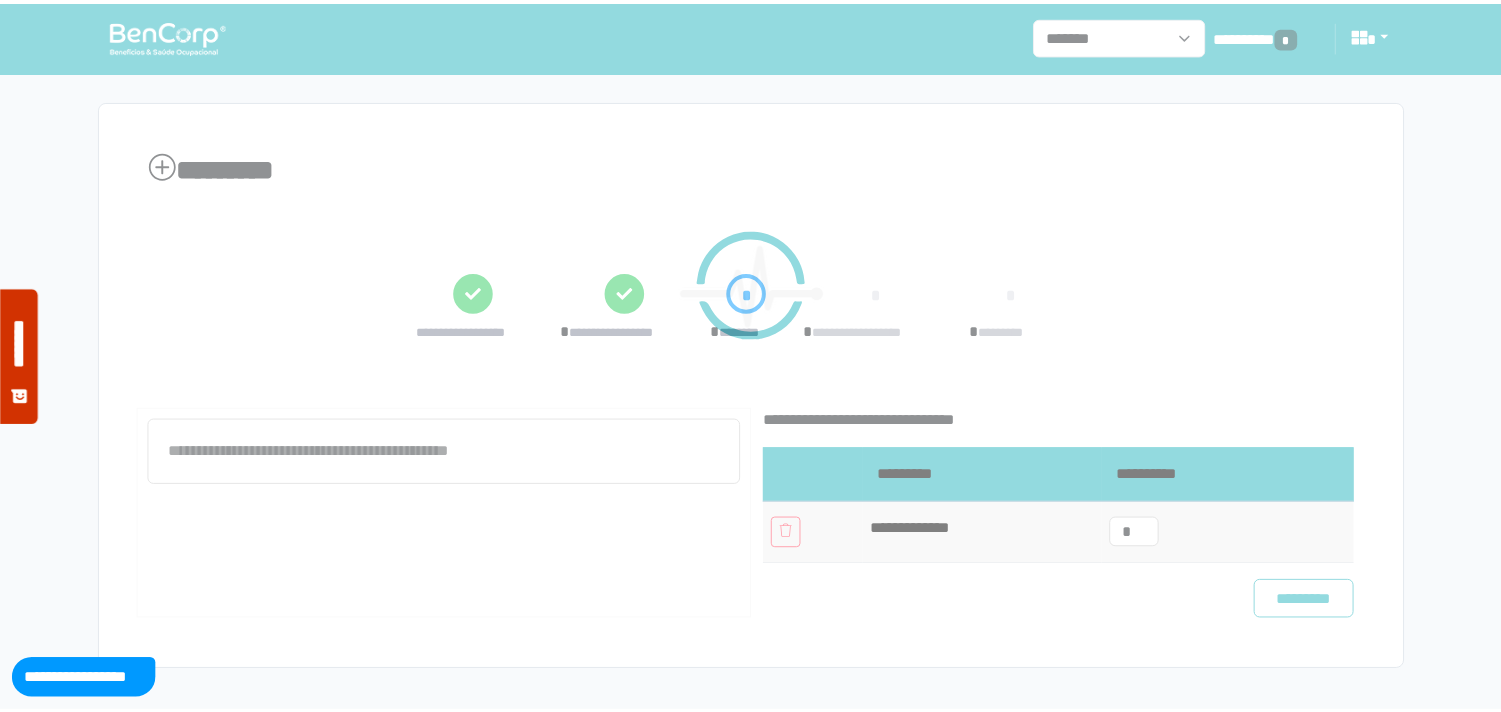 scroll, scrollTop: 0, scrollLeft: 0, axis: both 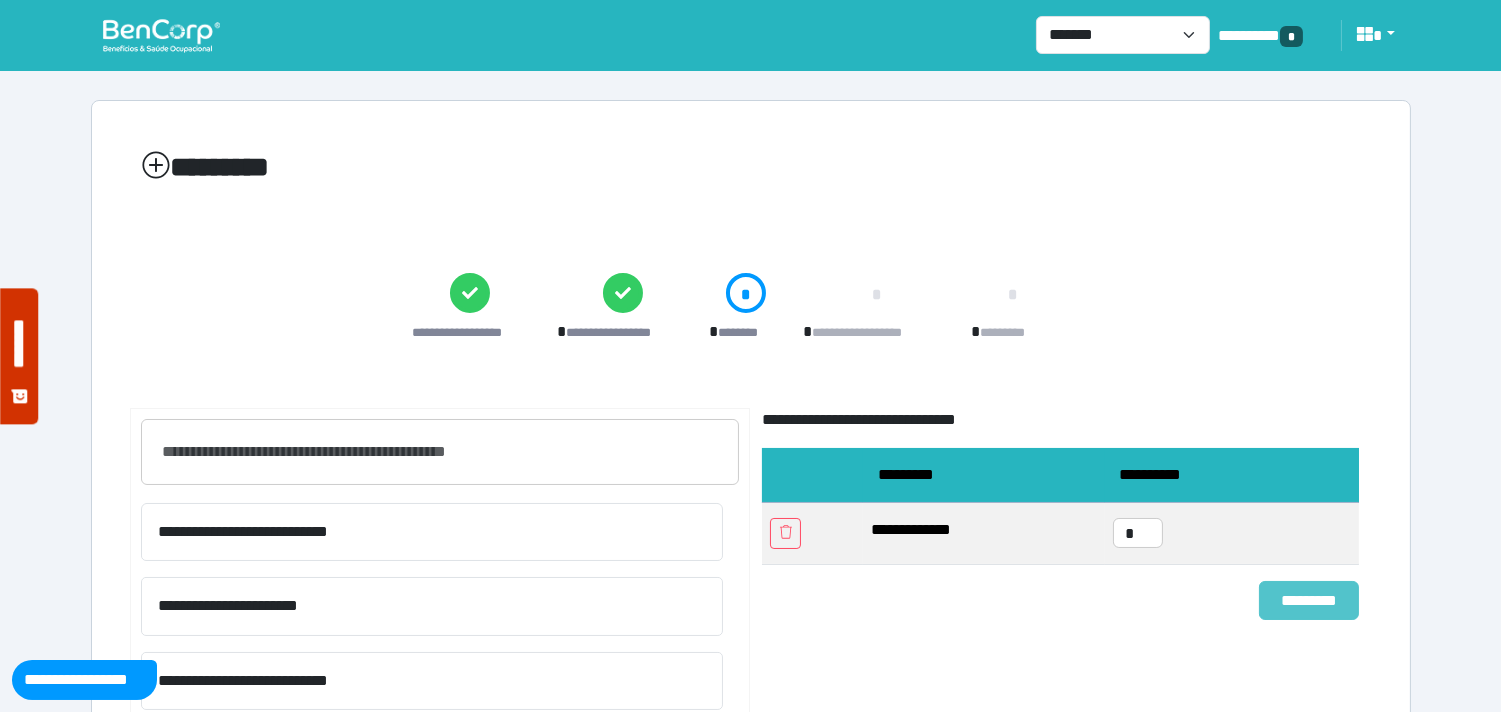 drag, startPoint x: 1320, startPoint y: 610, endPoint x: 1265, endPoint y: 600, distance: 55.9017 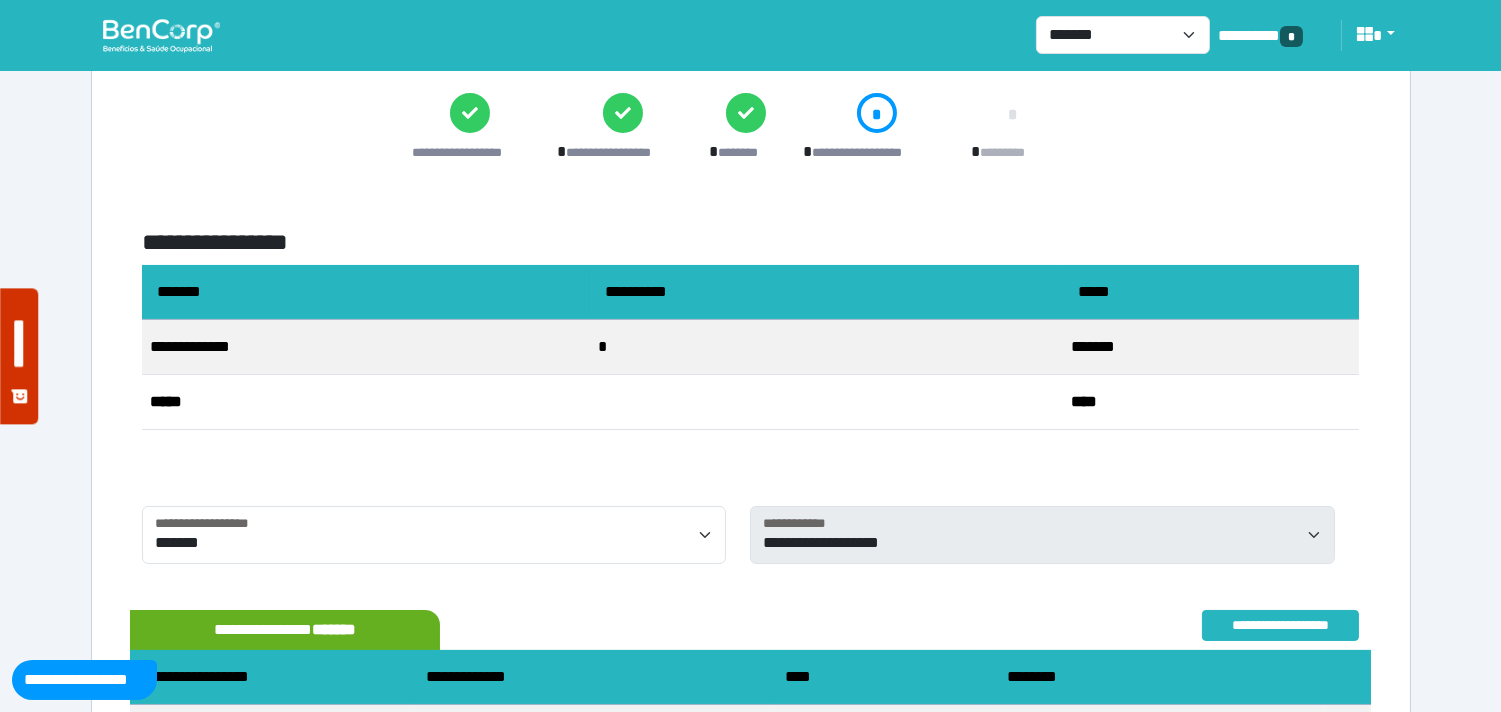 scroll, scrollTop: 405, scrollLeft: 0, axis: vertical 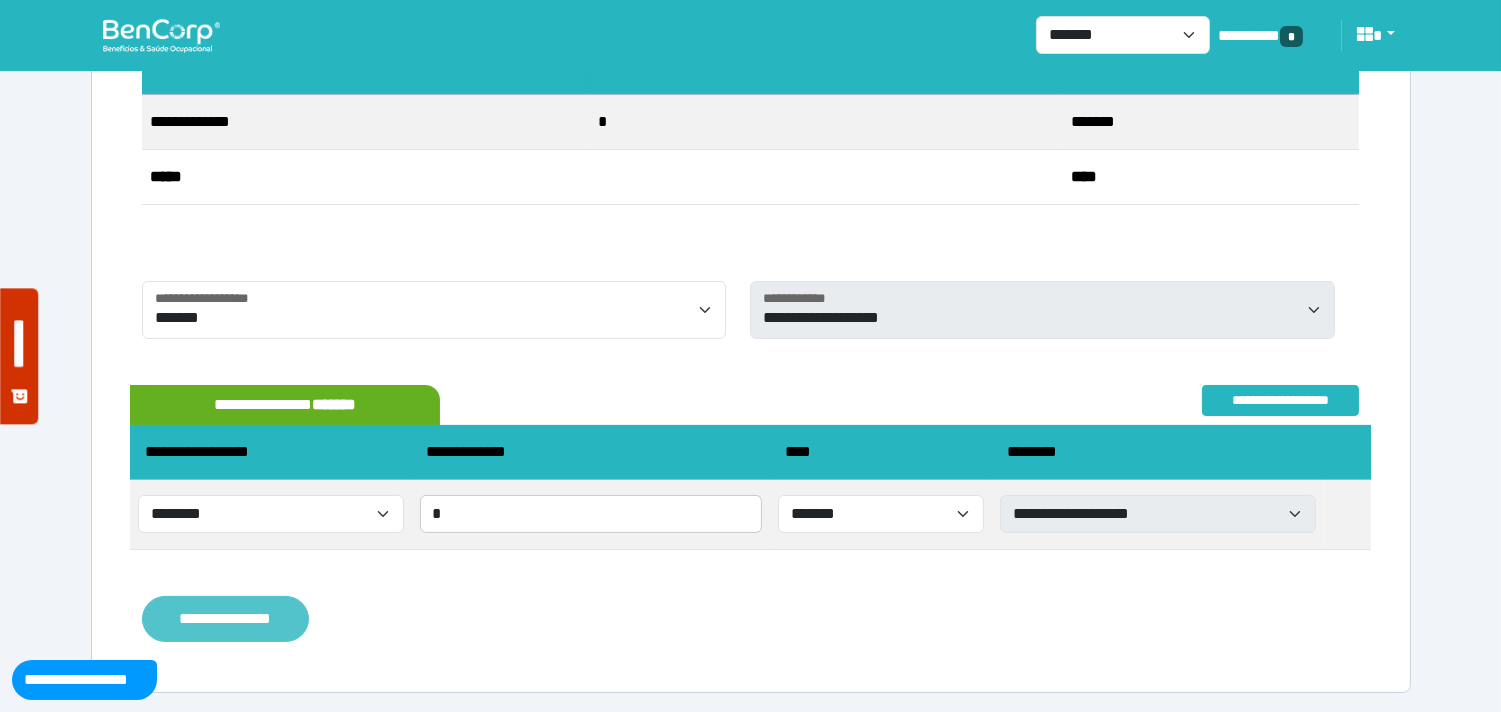 click on "**********" at bounding box center (225, 619) 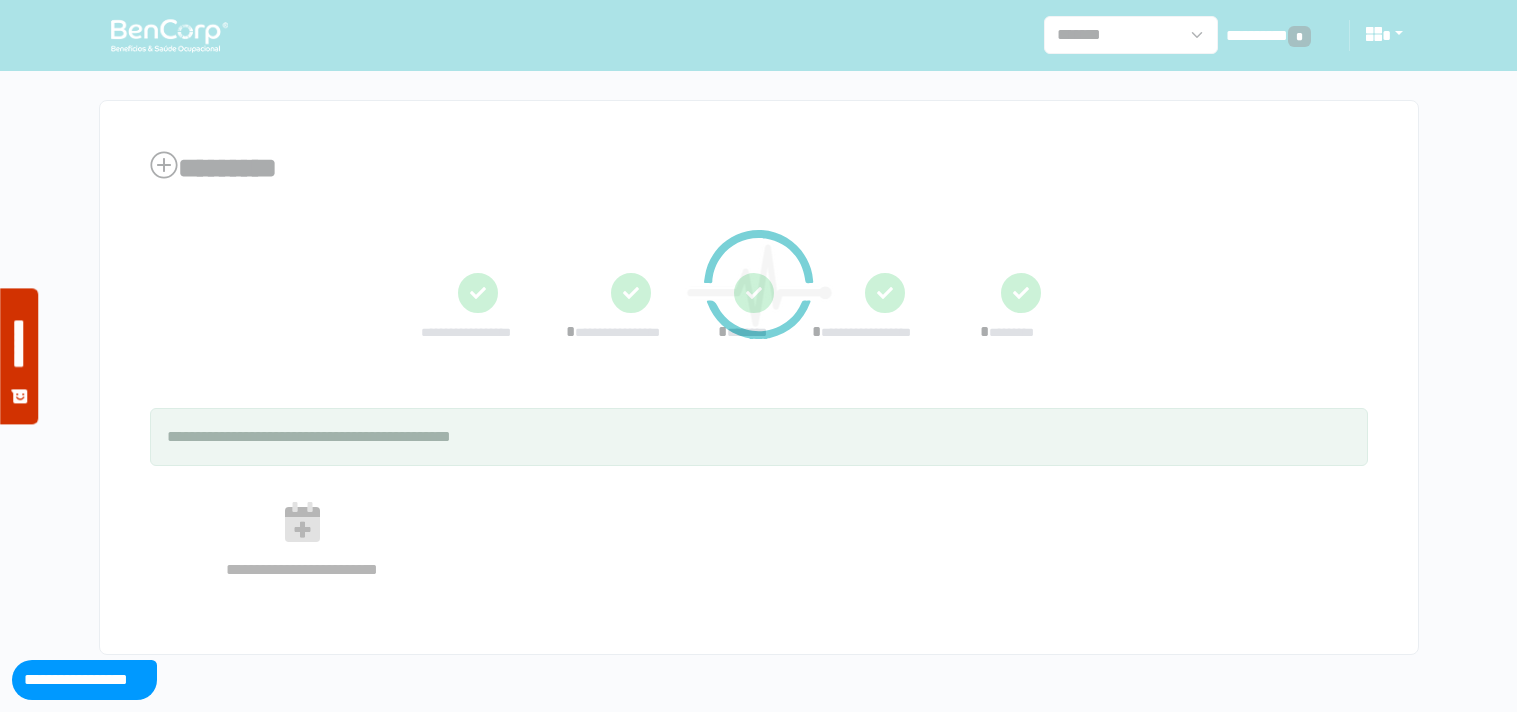 scroll, scrollTop: 0, scrollLeft: 0, axis: both 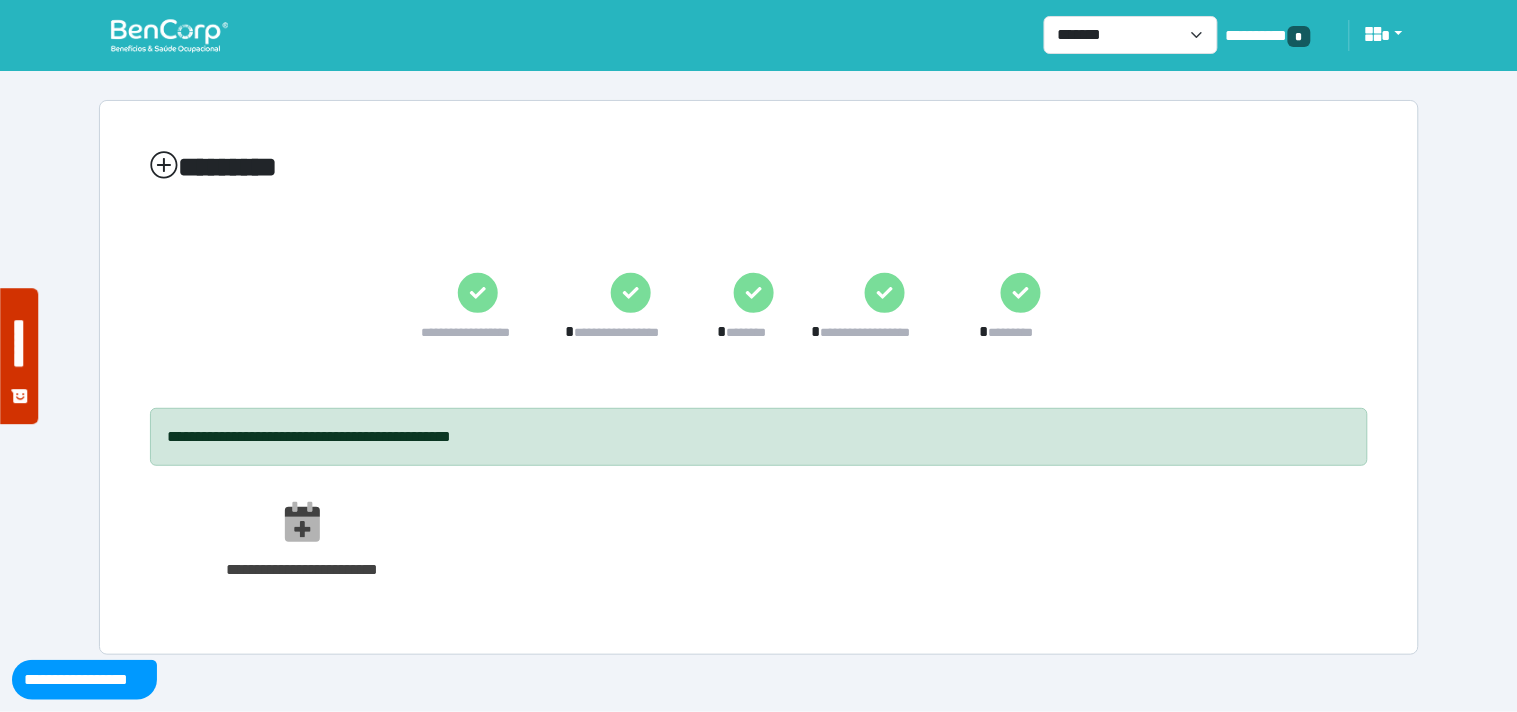 drag, startPoint x: 153, startPoint y: 35, endPoint x: 165, endPoint y: 37, distance: 12.165525 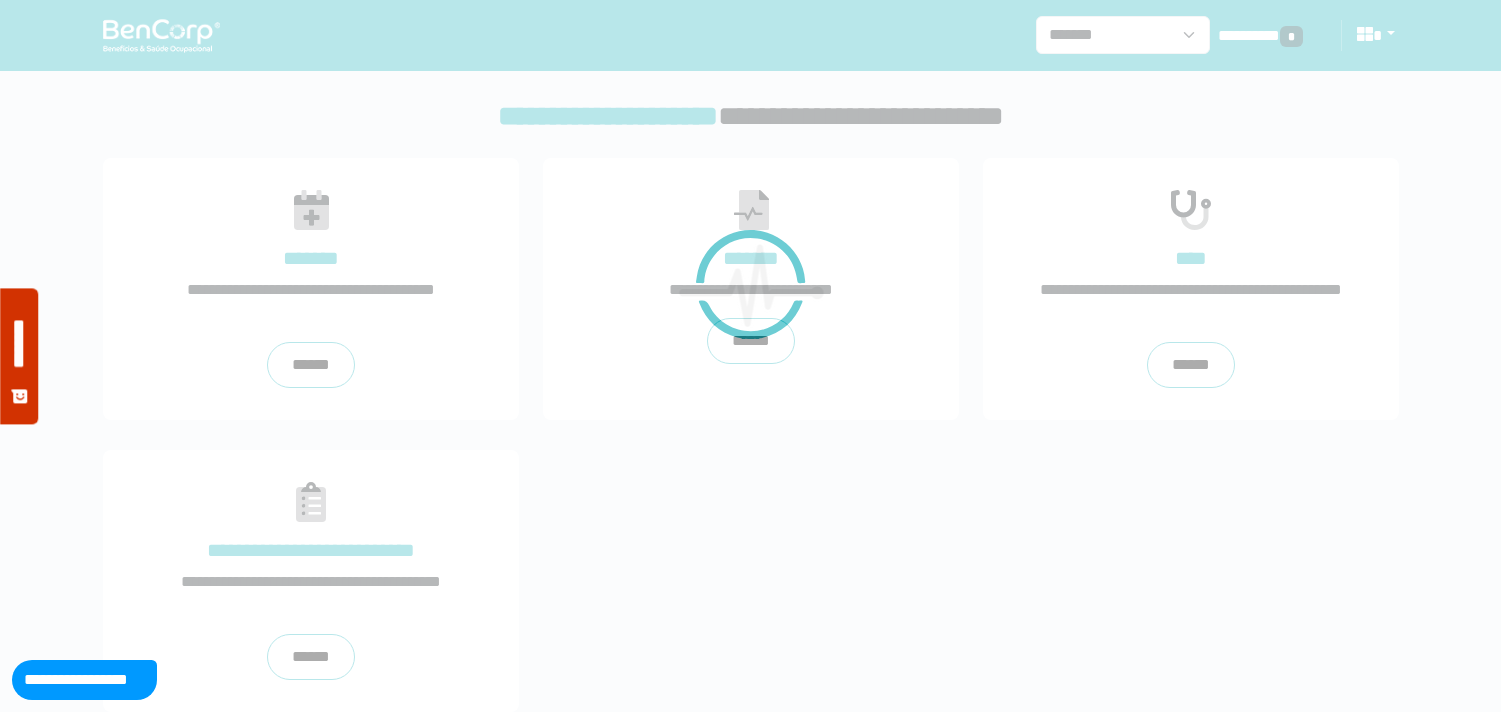 scroll, scrollTop: 0, scrollLeft: 0, axis: both 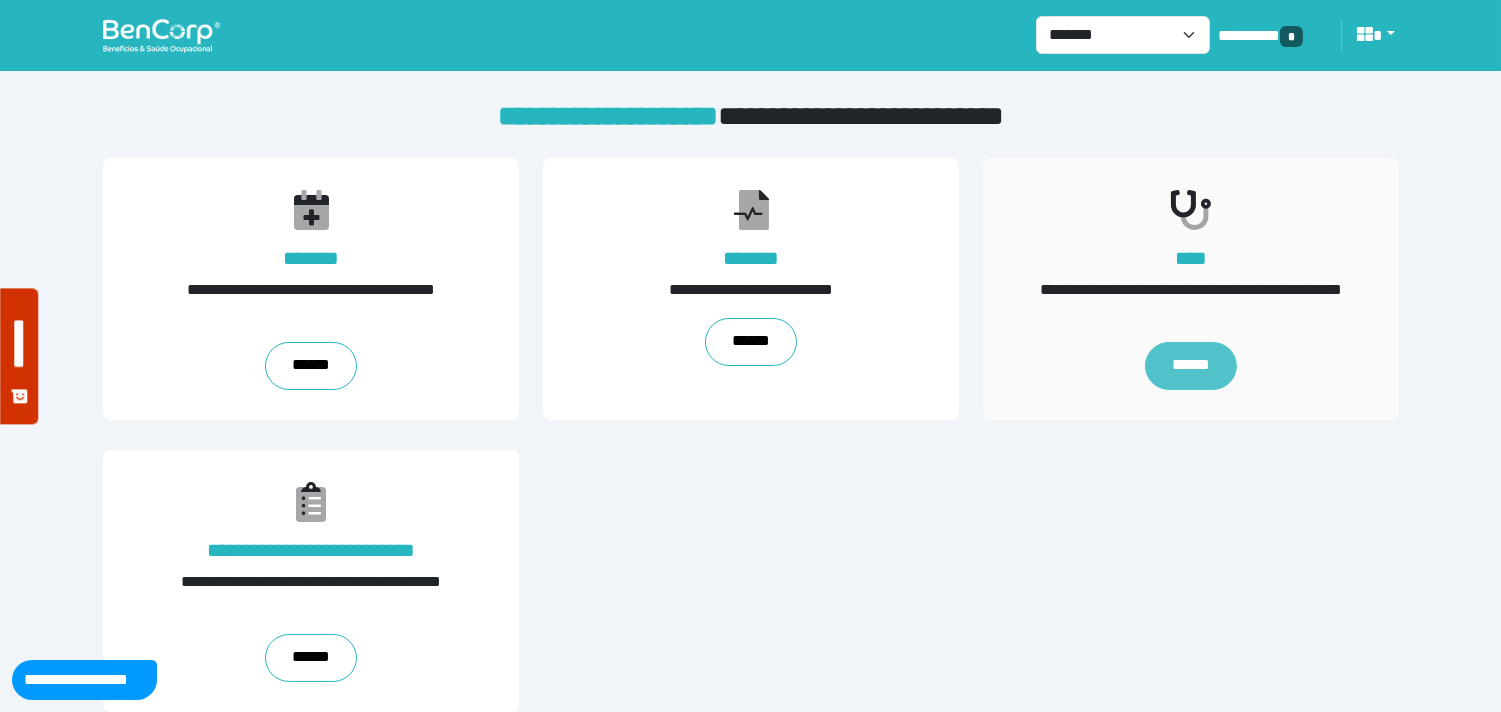 drag, startPoint x: 1216, startPoint y: 353, endPoint x: 1158, endPoint y: 352, distance: 58.00862 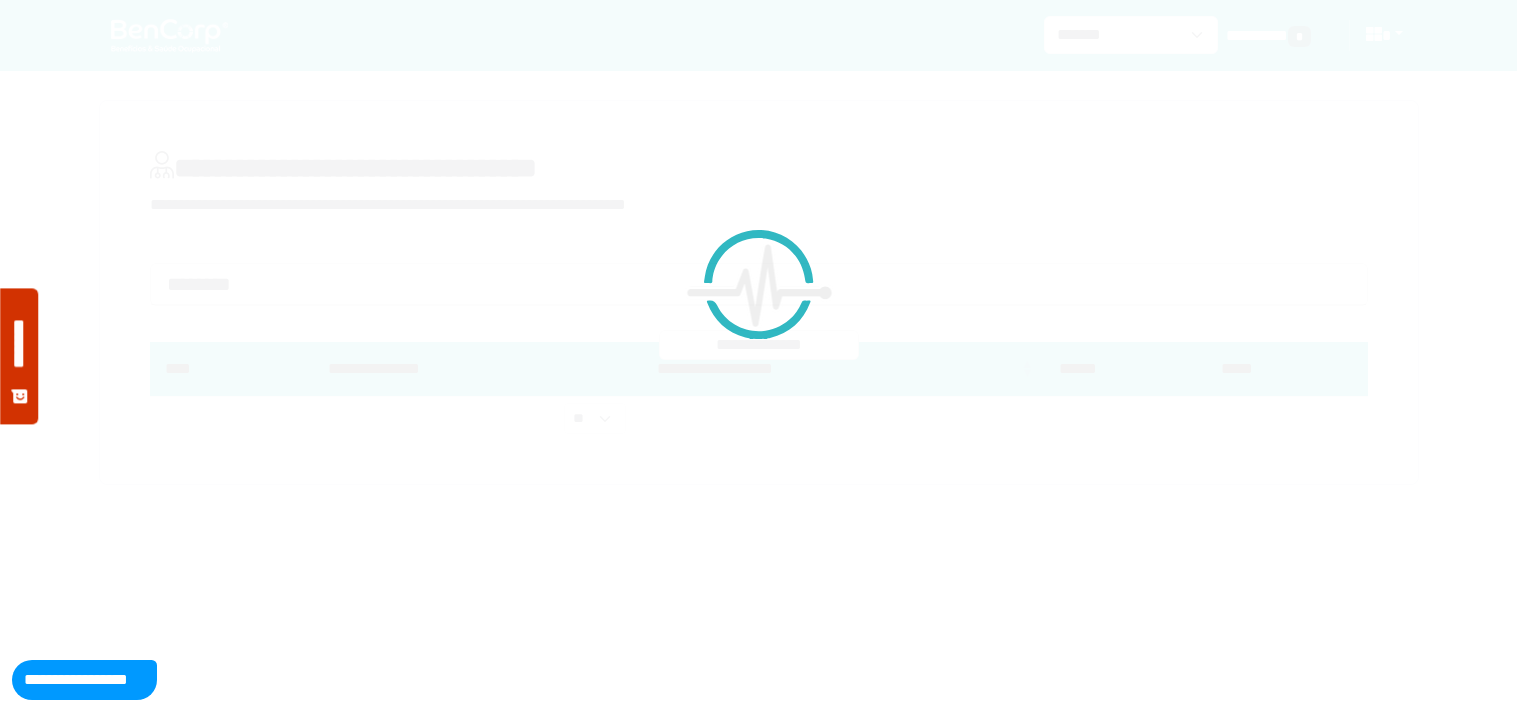 scroll, scrollTop: 0, scrollLeft: 0, axis: both 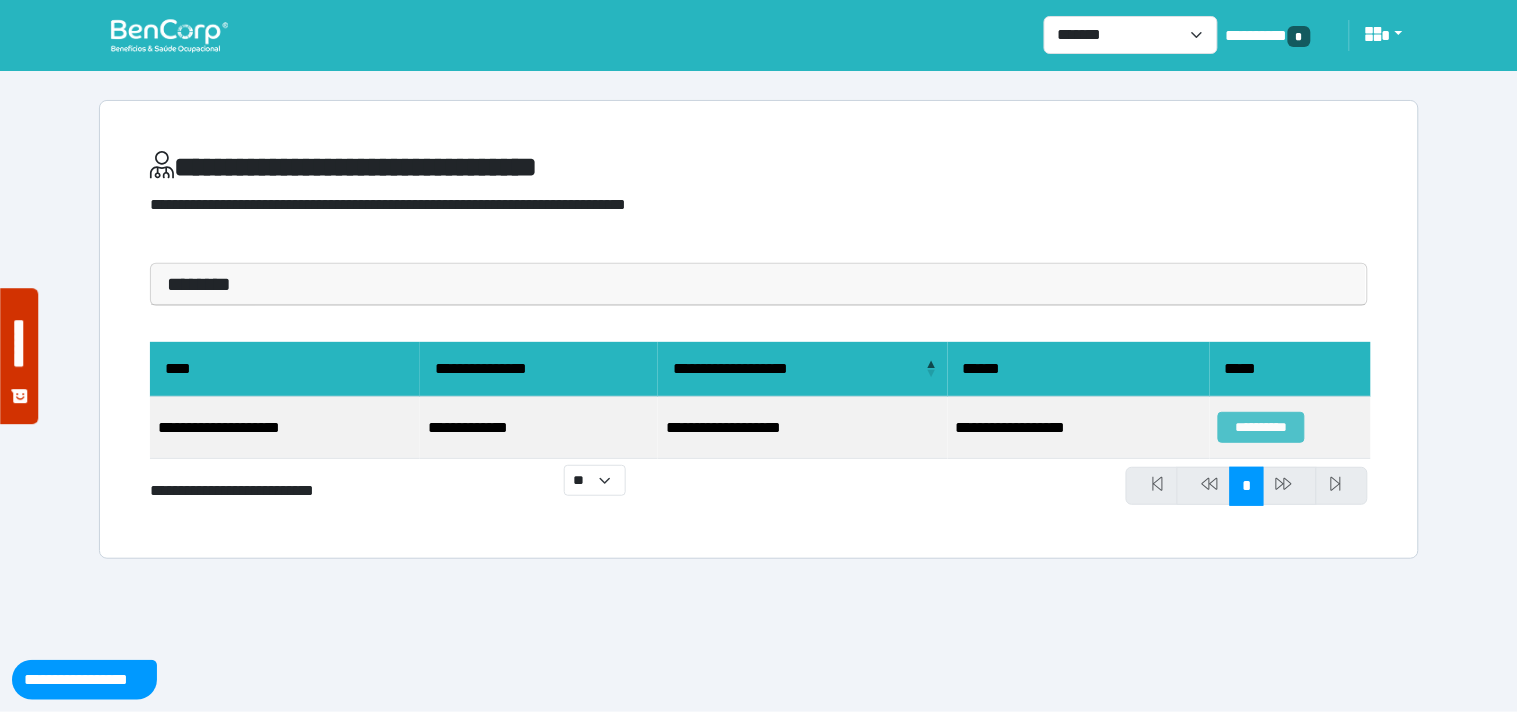 click on "**********" at bounding box center (1261, 427) 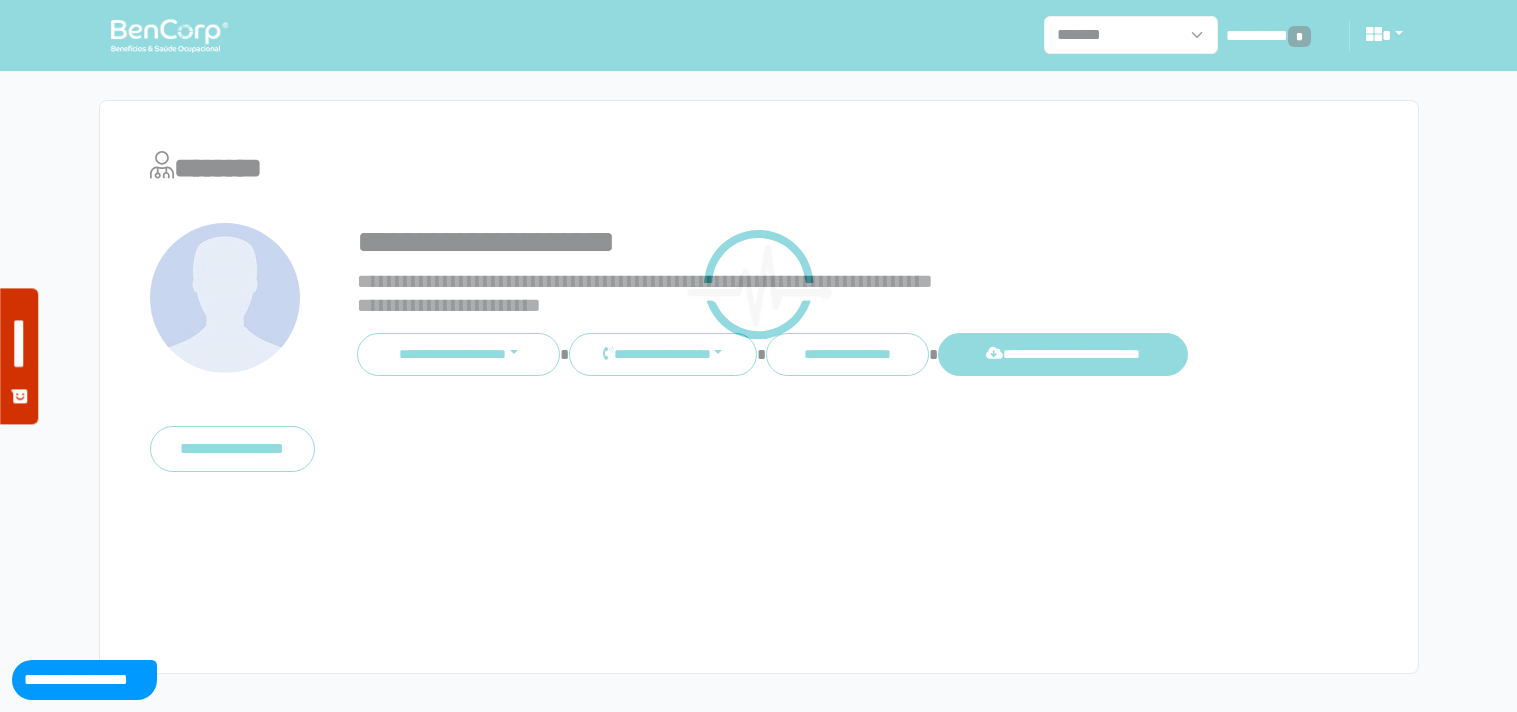 scroll, scrollTop: 0, scrollLeft: 0, axis: both 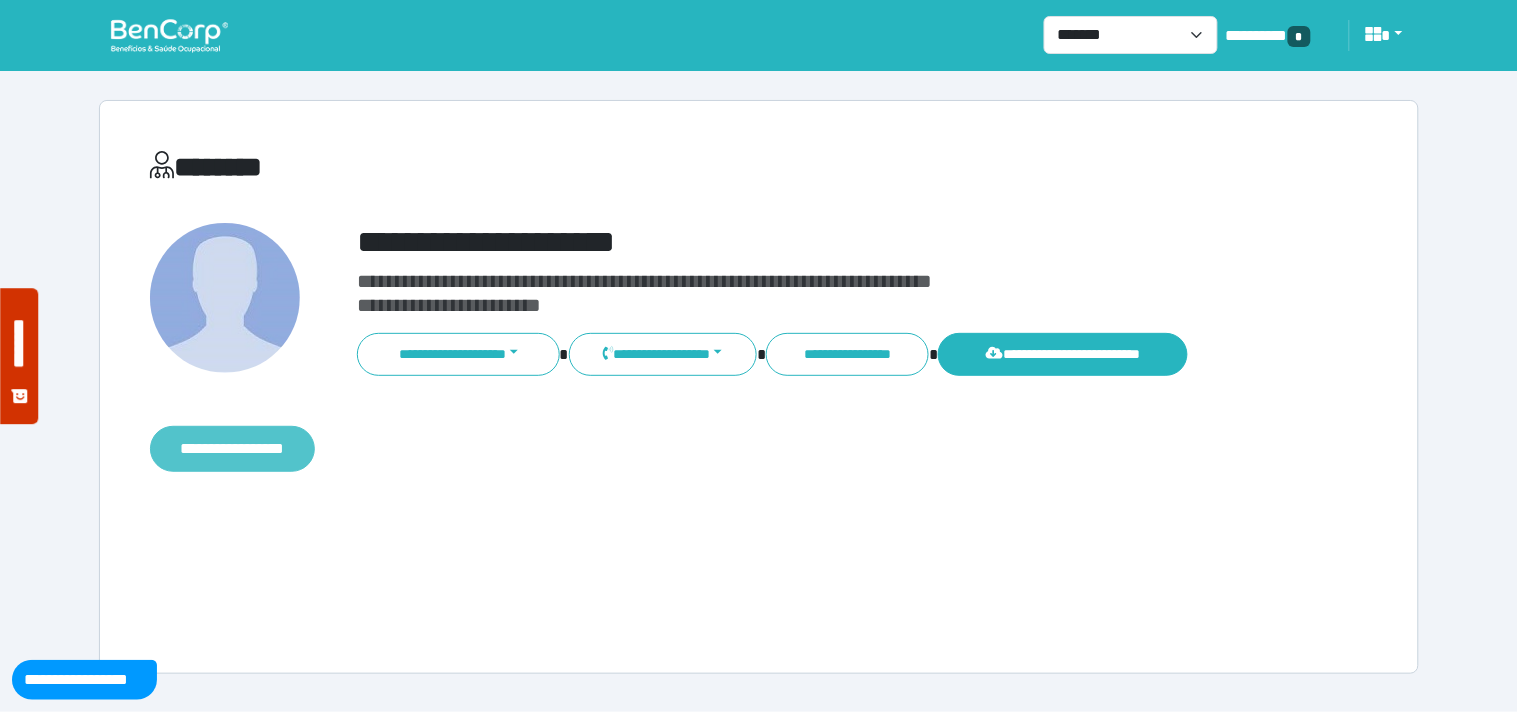 click on "**********" at bounding box center [232, 449] 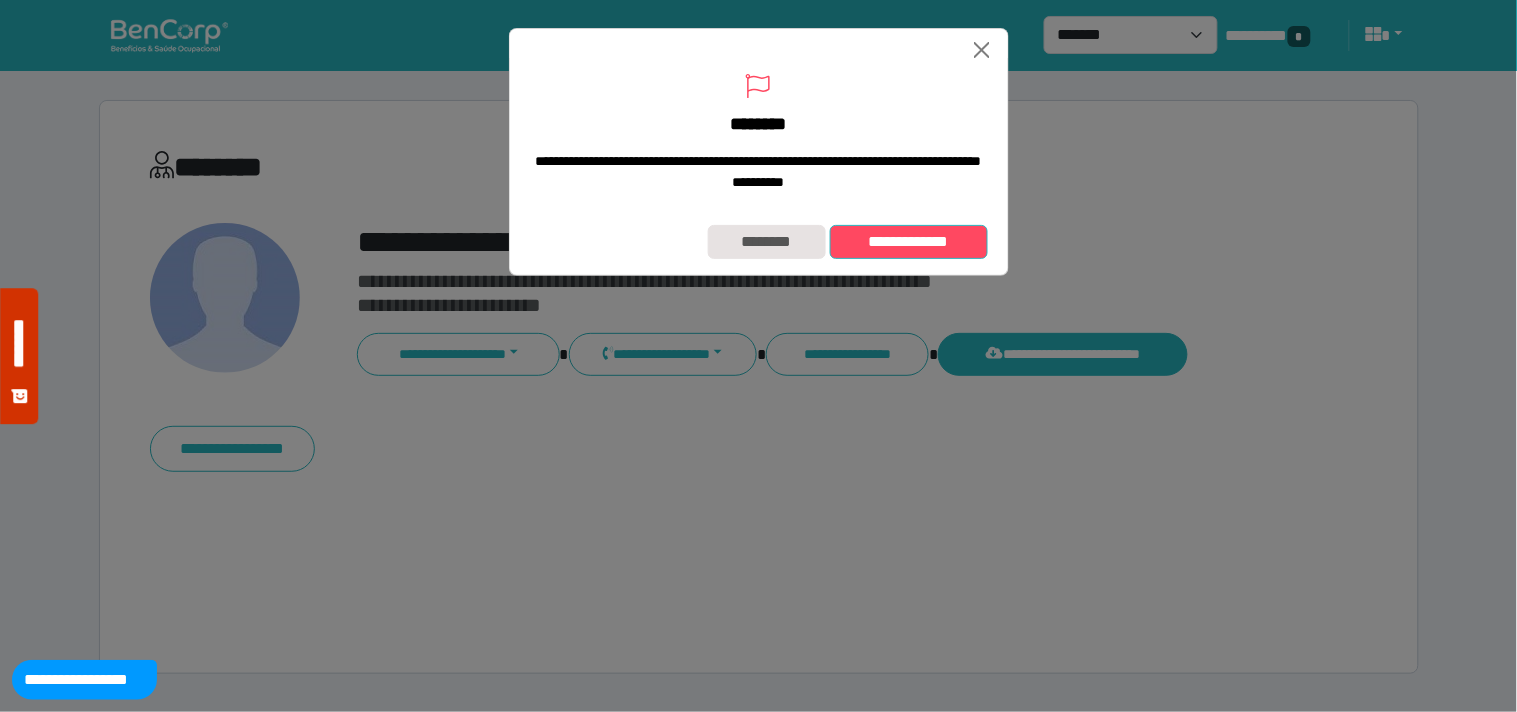 drag, startPoint x: 854, startPoint y: 257, endPoint x: 632, endPoint y: 367, distance: 247.75795 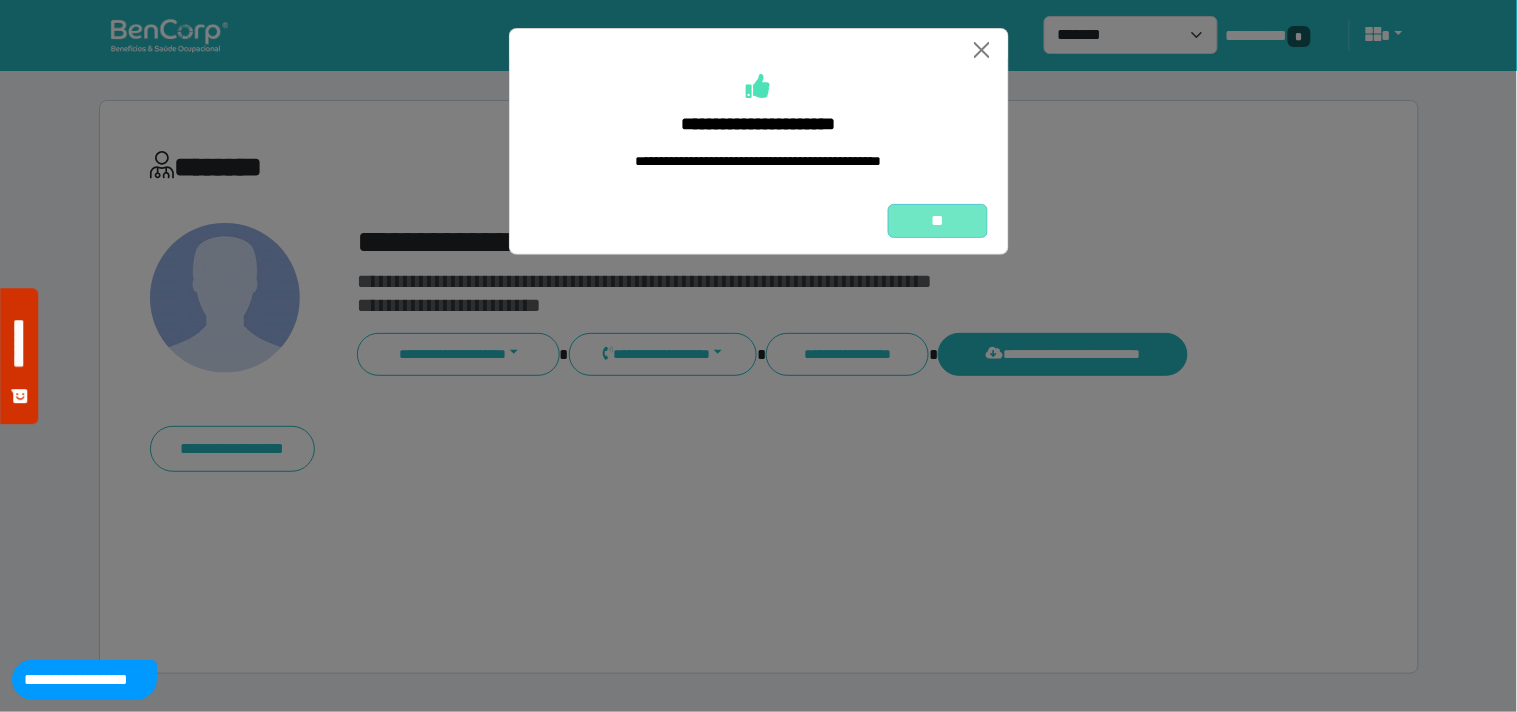 click on "**" at bounding box center [938, 221] 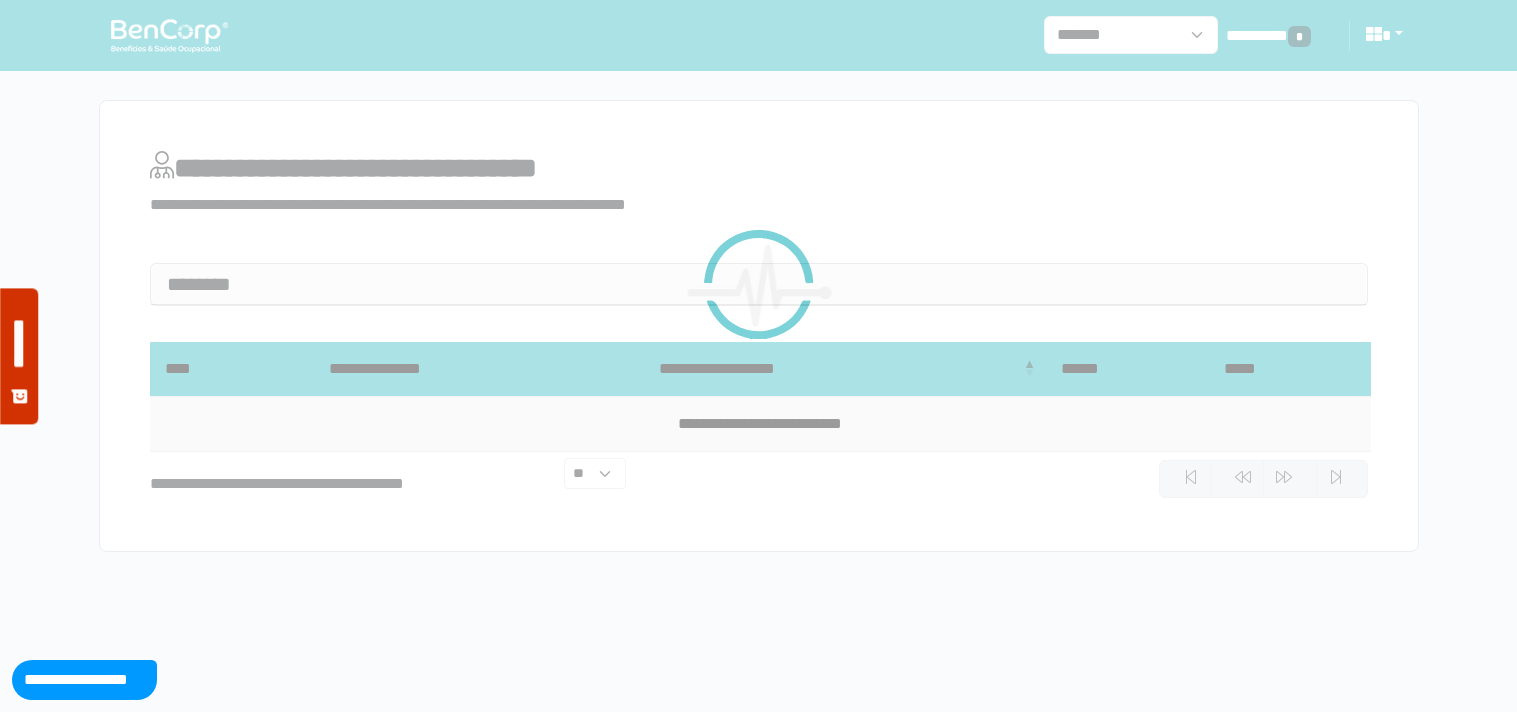 scroll, scrollTop: 0, scrollLeft: 0, axis: both 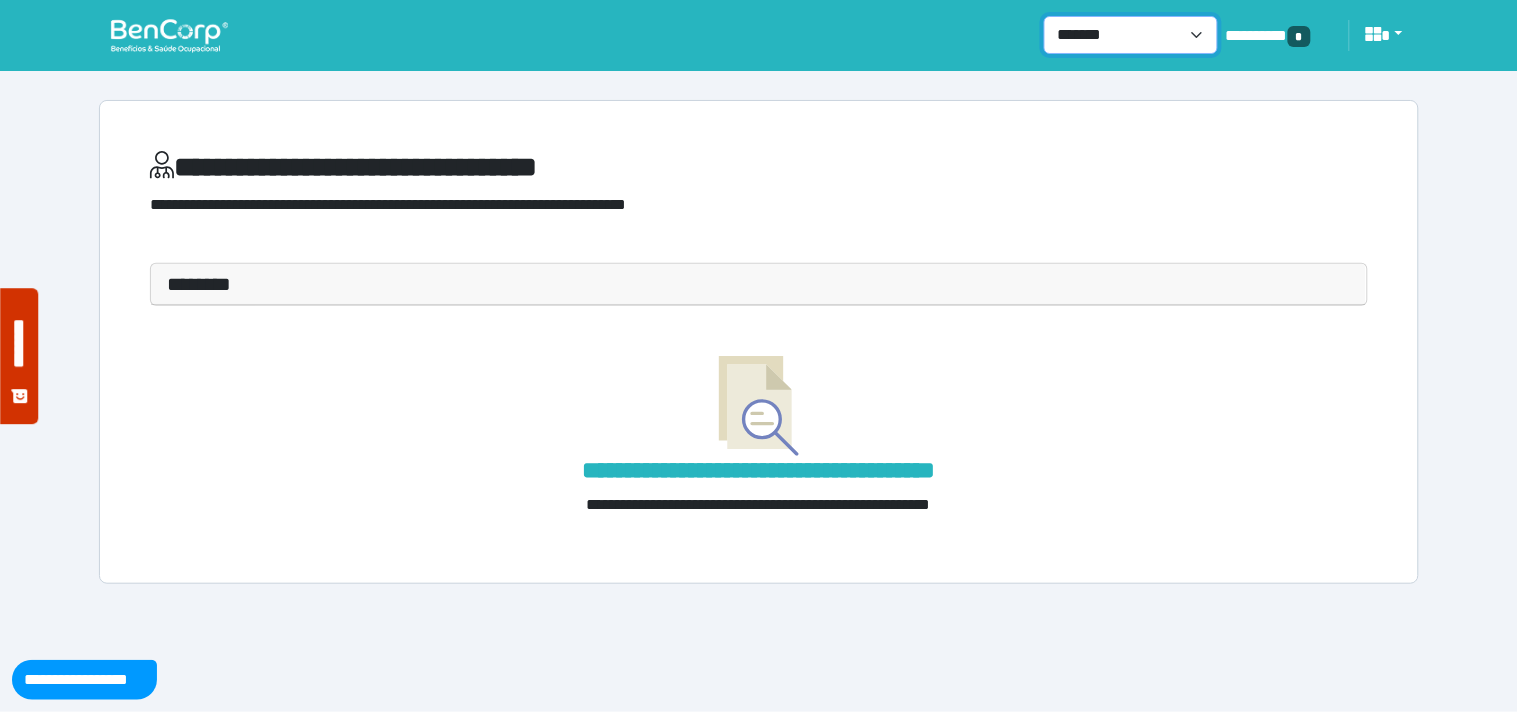 drag, startPoint x: 1162, startPoint y: 48, endPoint x: 1152, endPoint y: 51, distance: 10.440307 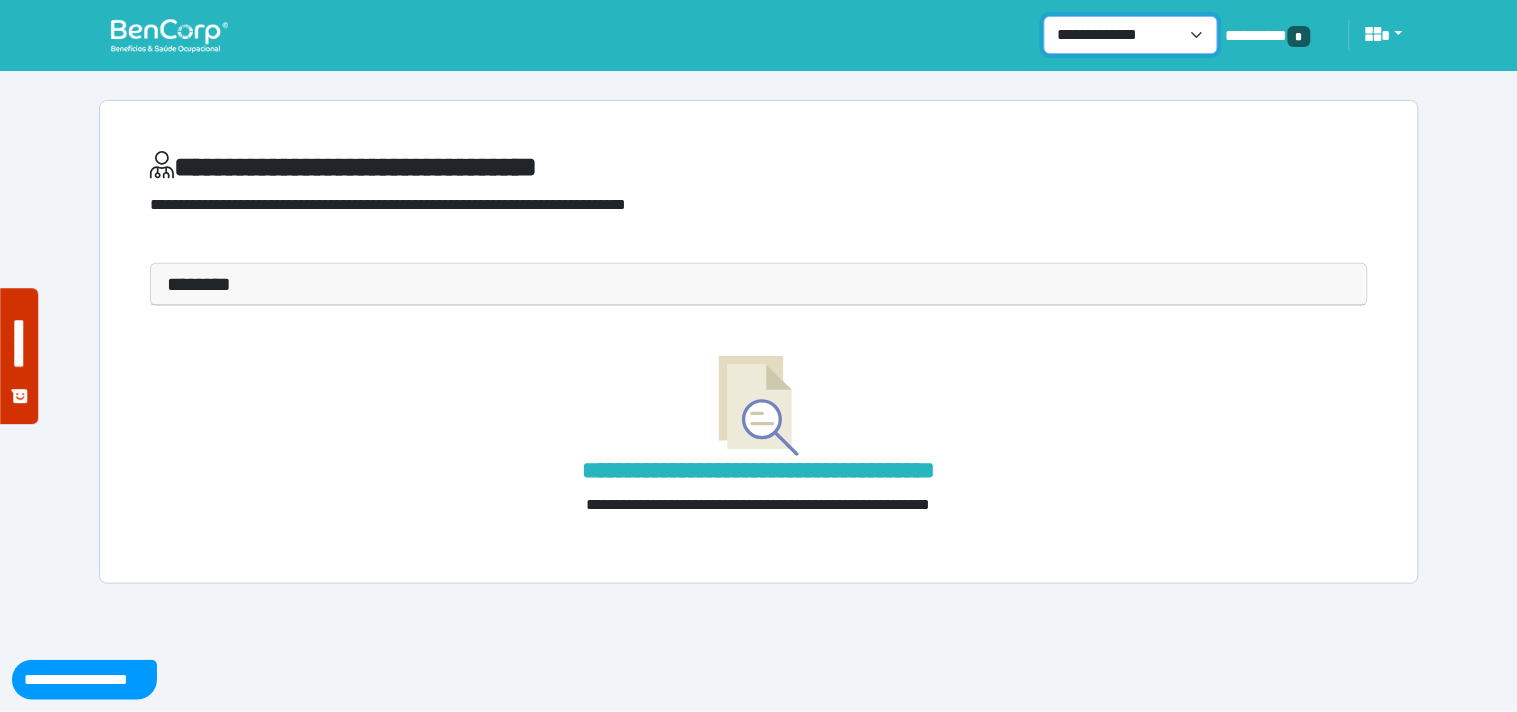 click on "**********" at bounding box center [1131, 35] 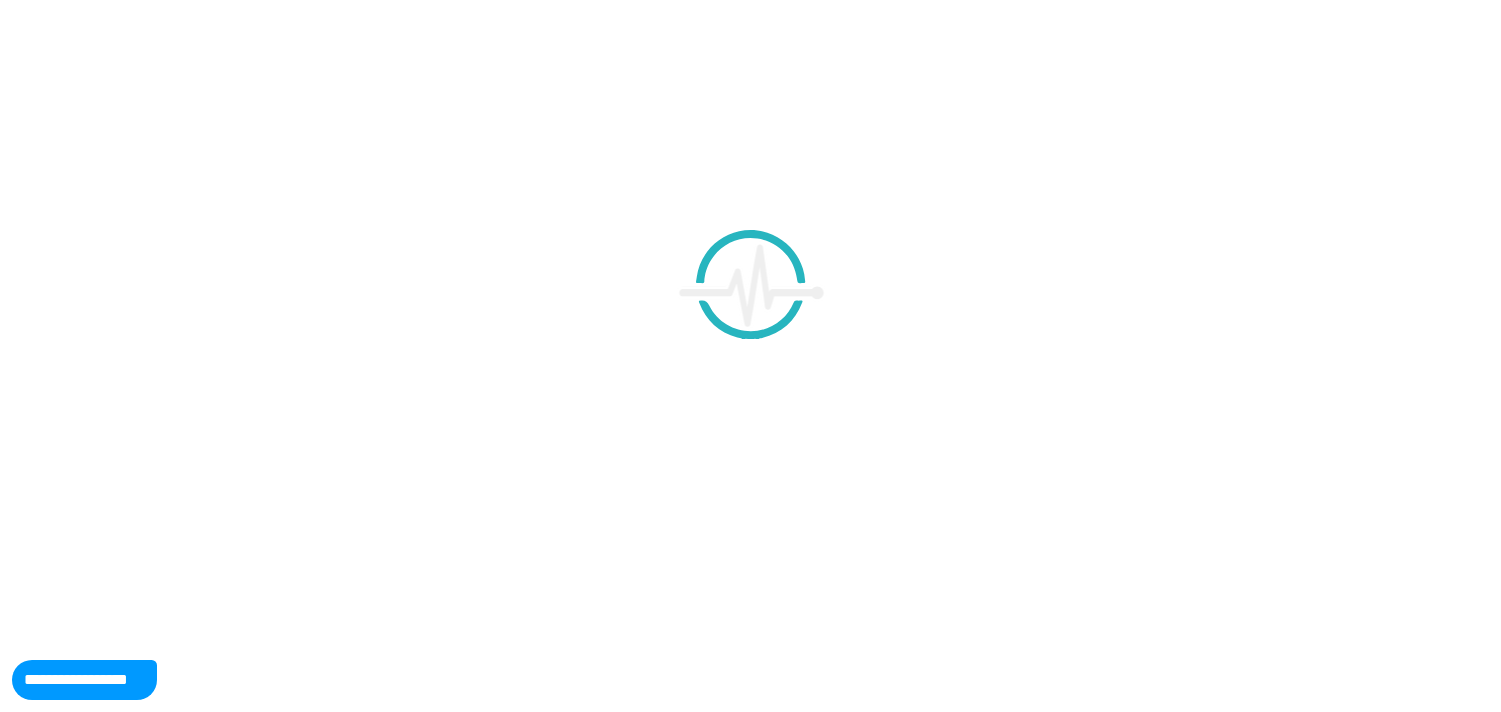 scroll, scrollTop: 0, scrollLeft: 0, axis: both 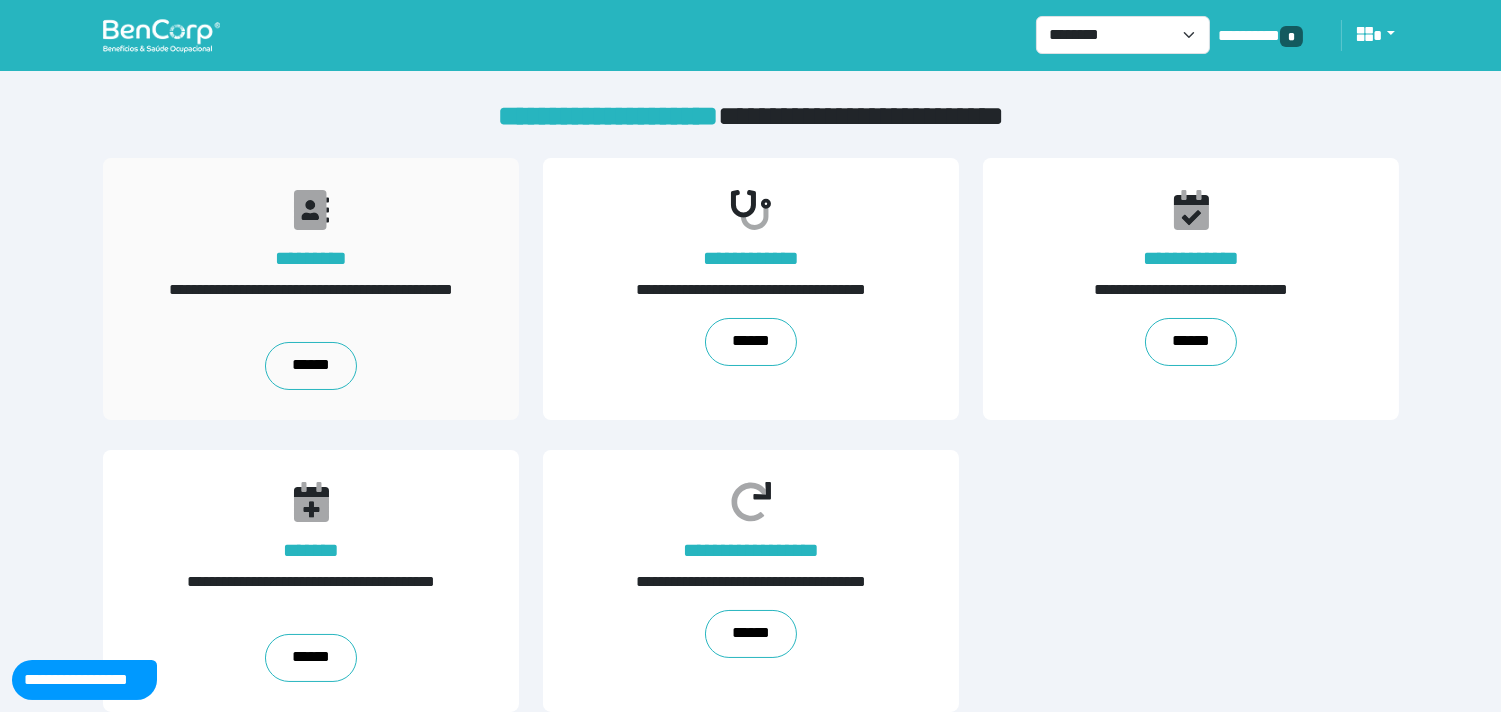 click on "**********" at bounding box center (311, 289) 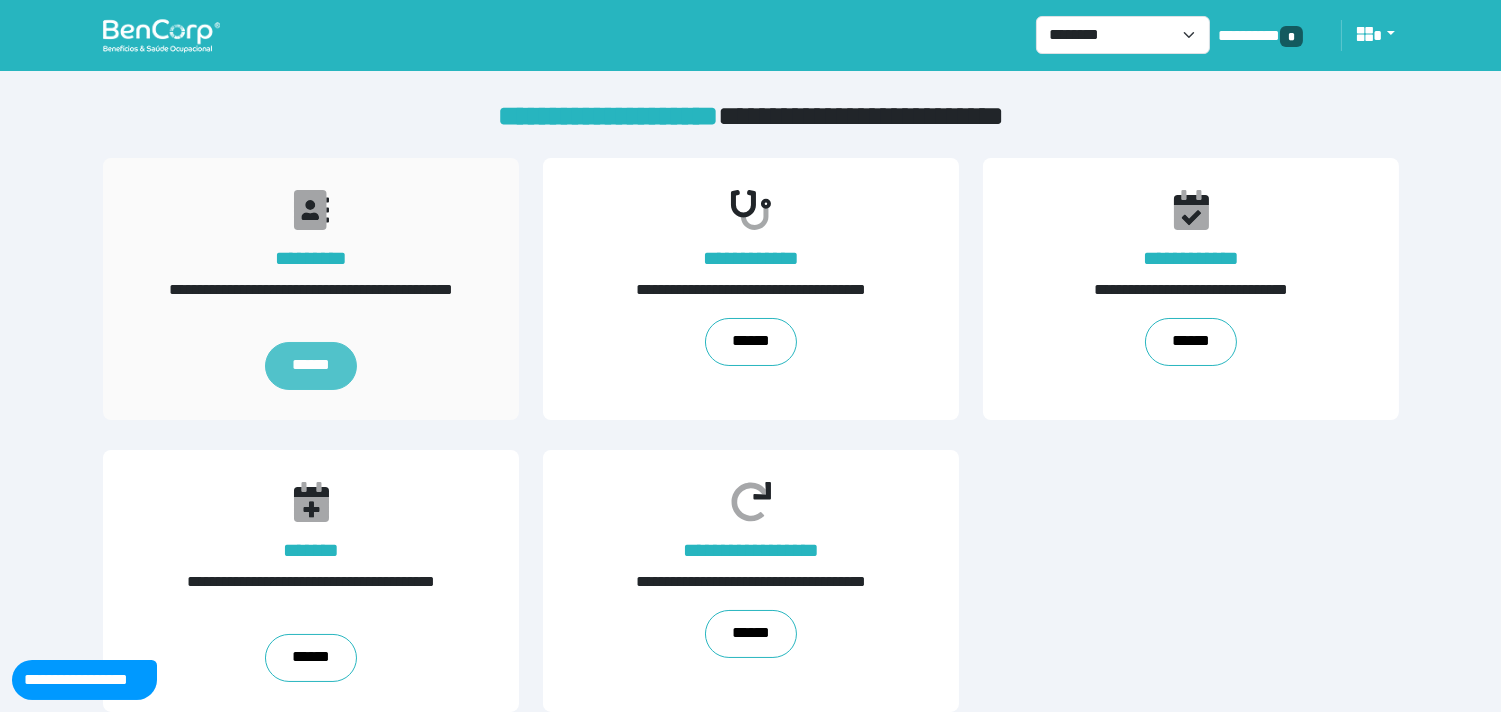 click on "******" at bounding box center (311, 366) 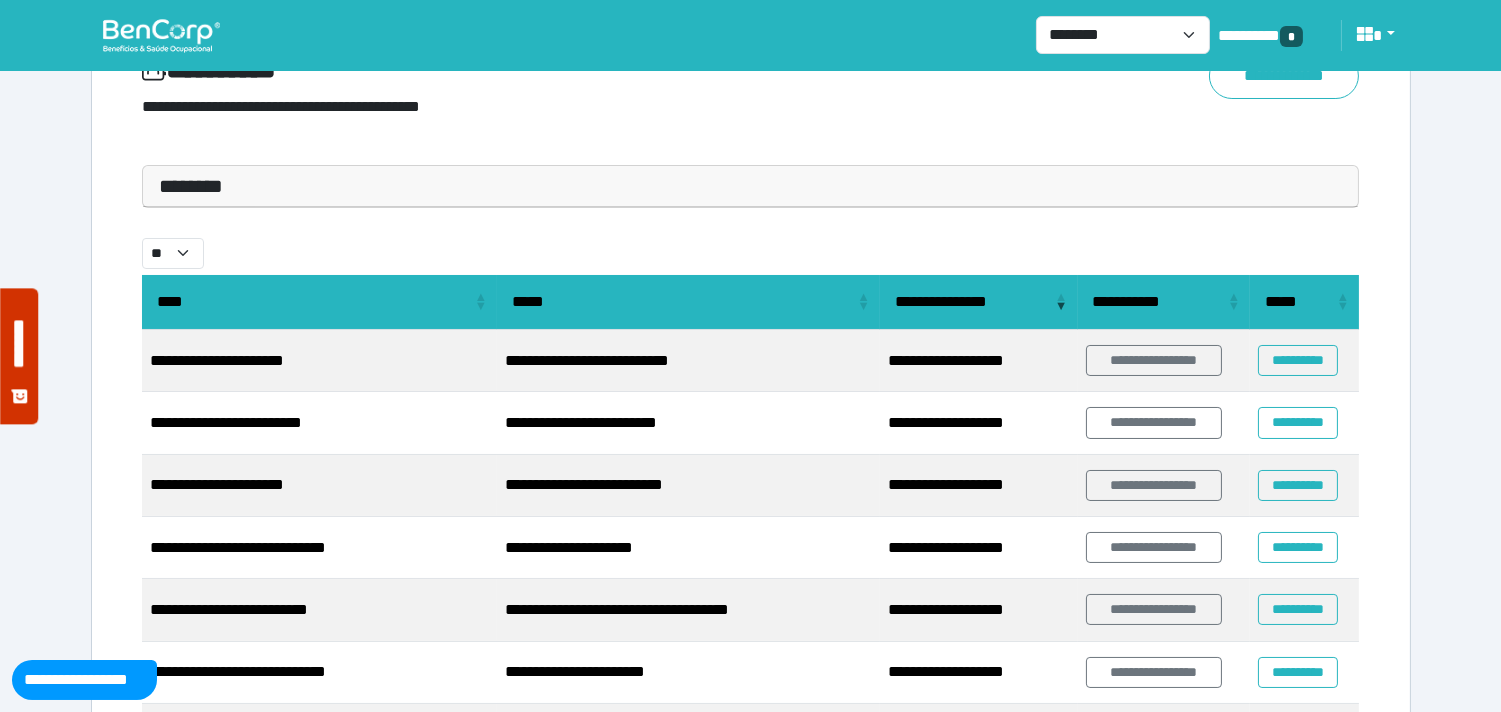 scroll, scrollTop: 0, scrollLeft: 0, axis: both 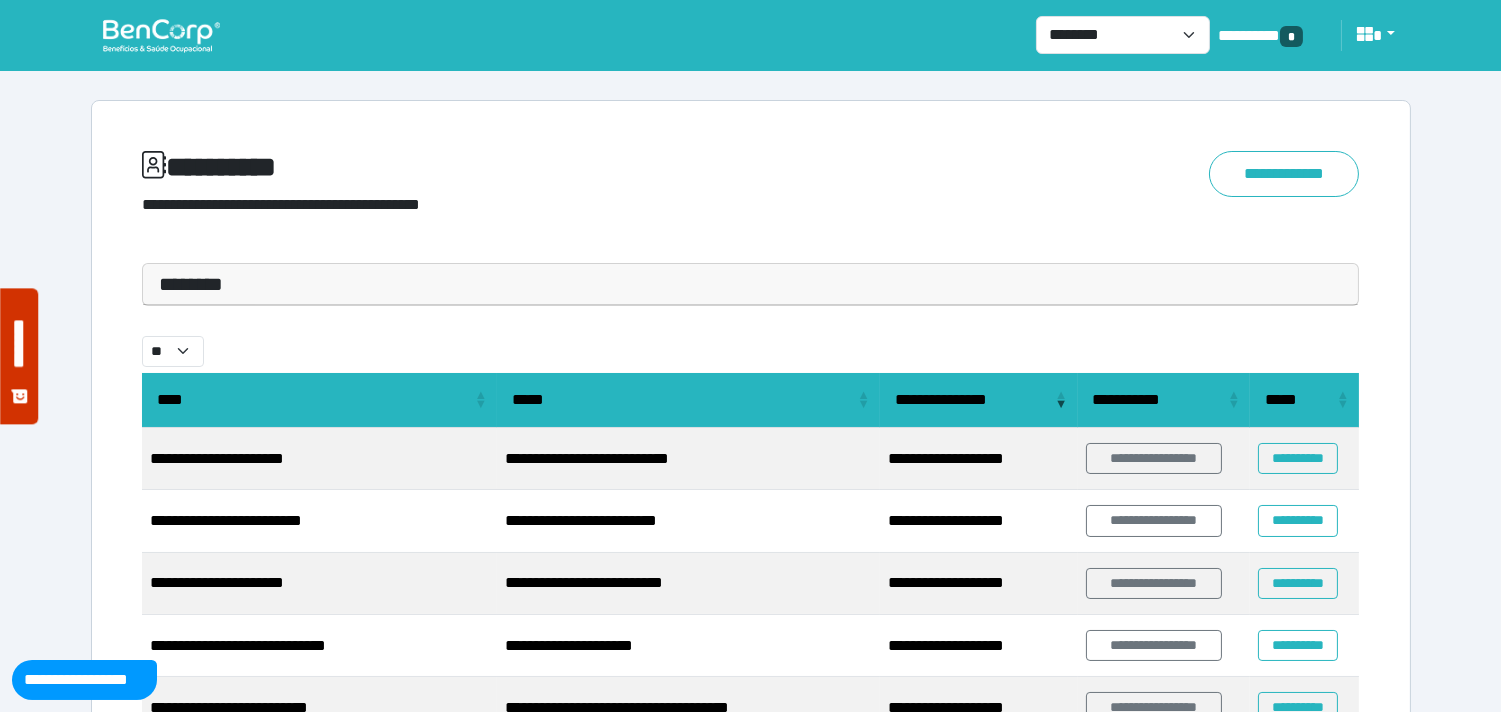 click on "********" at bounding box center (751, 284) 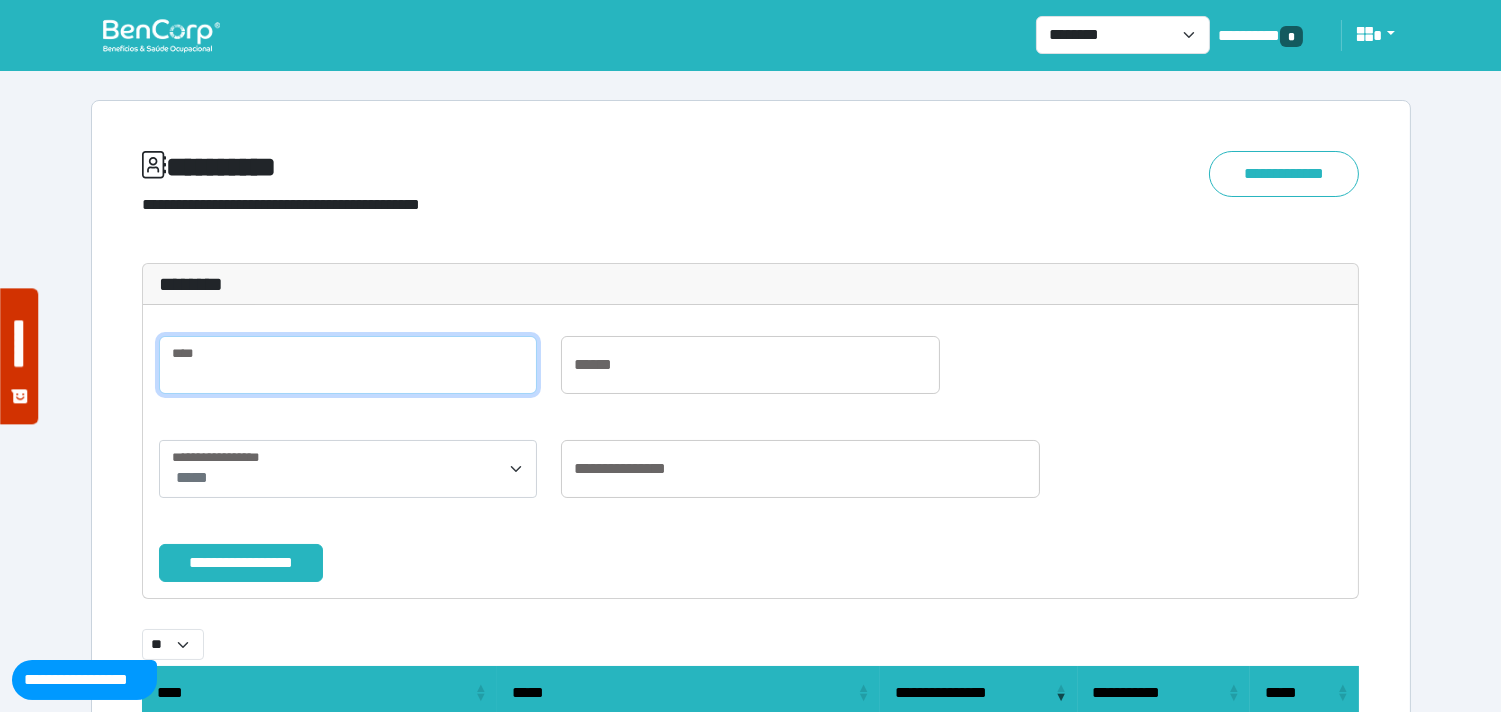click at bounding box center [348, 365] 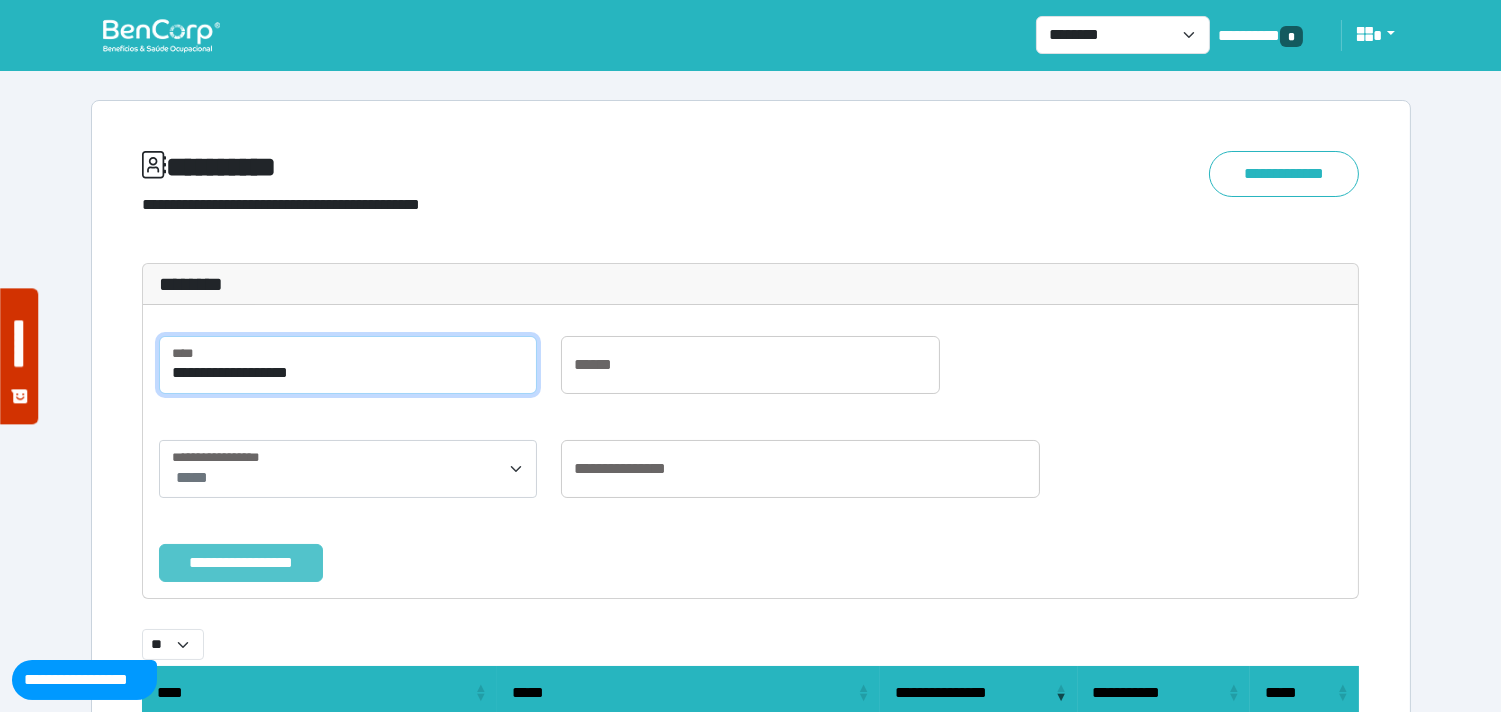 type on "**********" 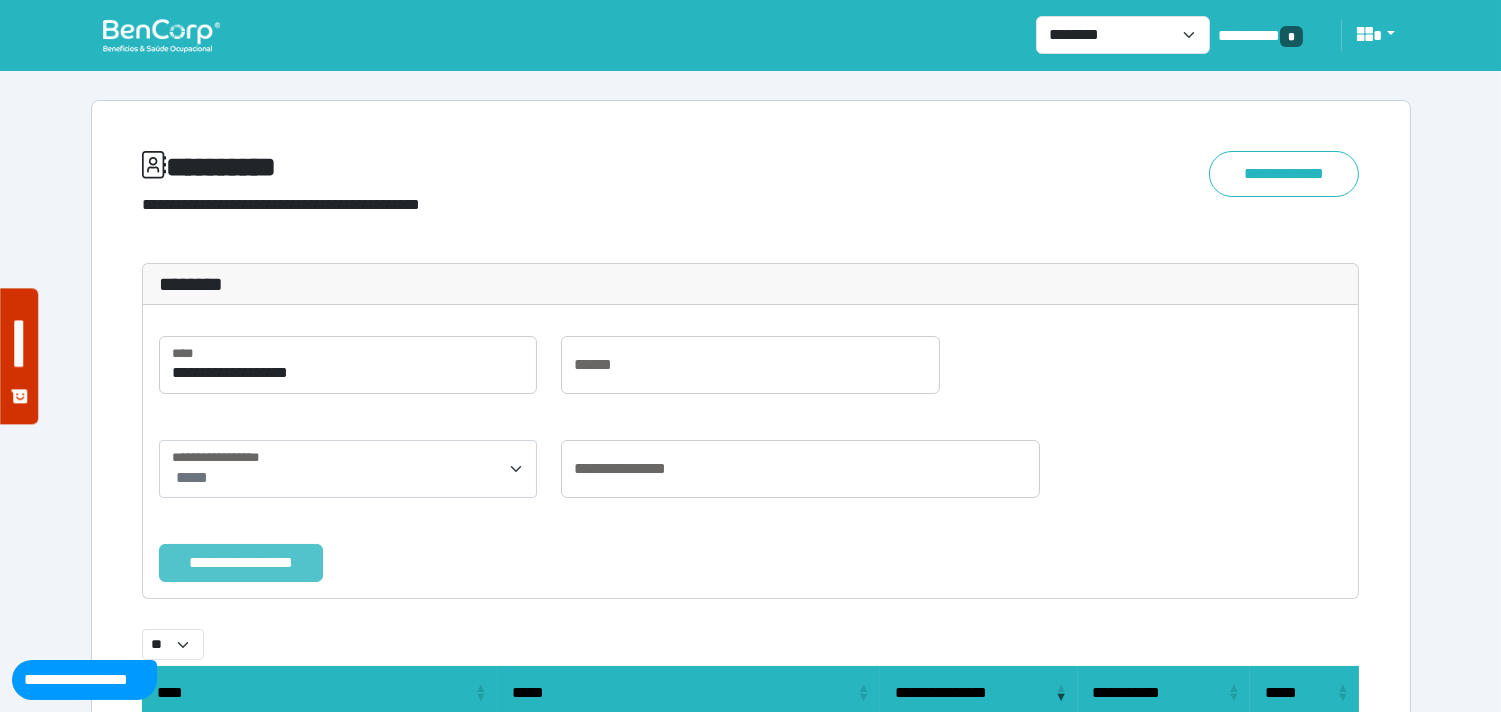 click on "**********" at bounding box center (241, 563) 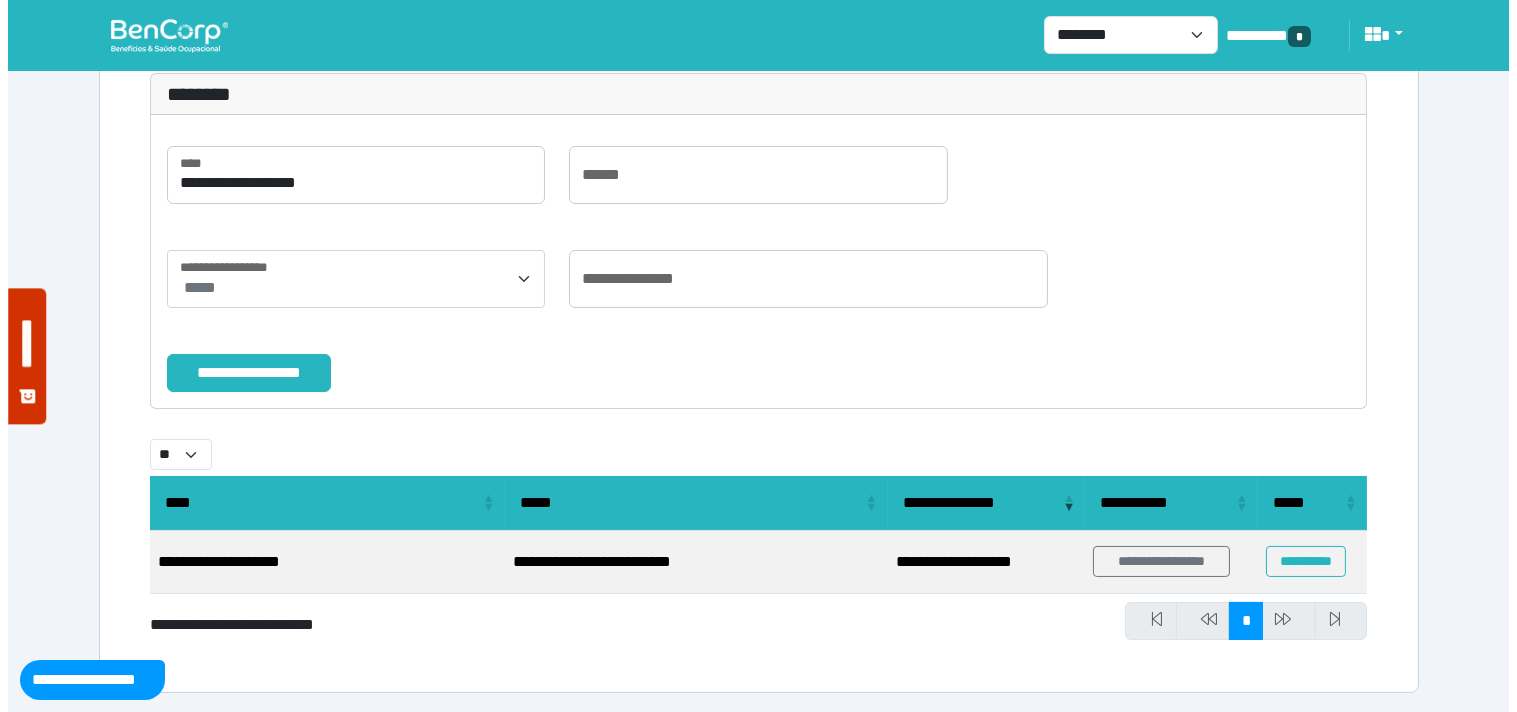 scroll, scrollTop: 191, scrollLeft: 0, axis: vertical 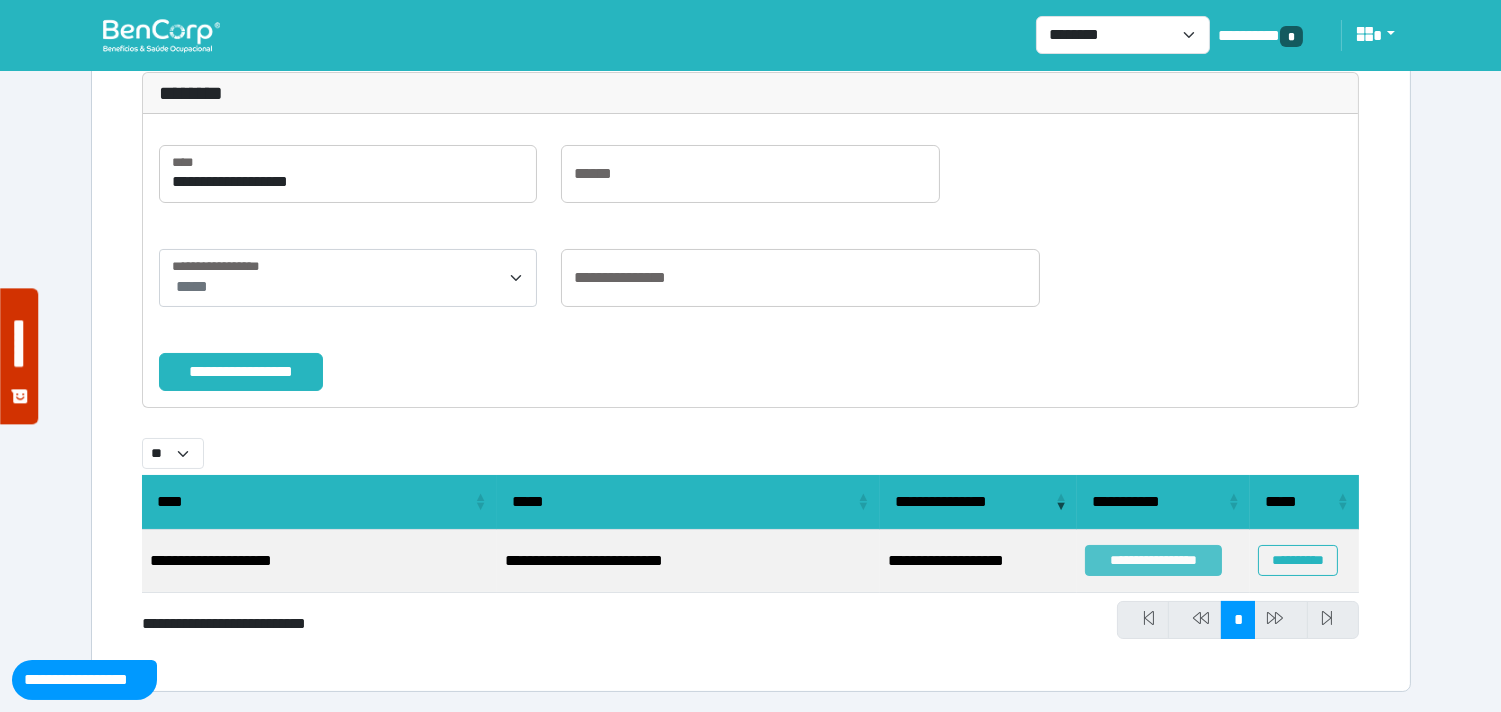 click on "**********" at bounding box center (1153, 560) 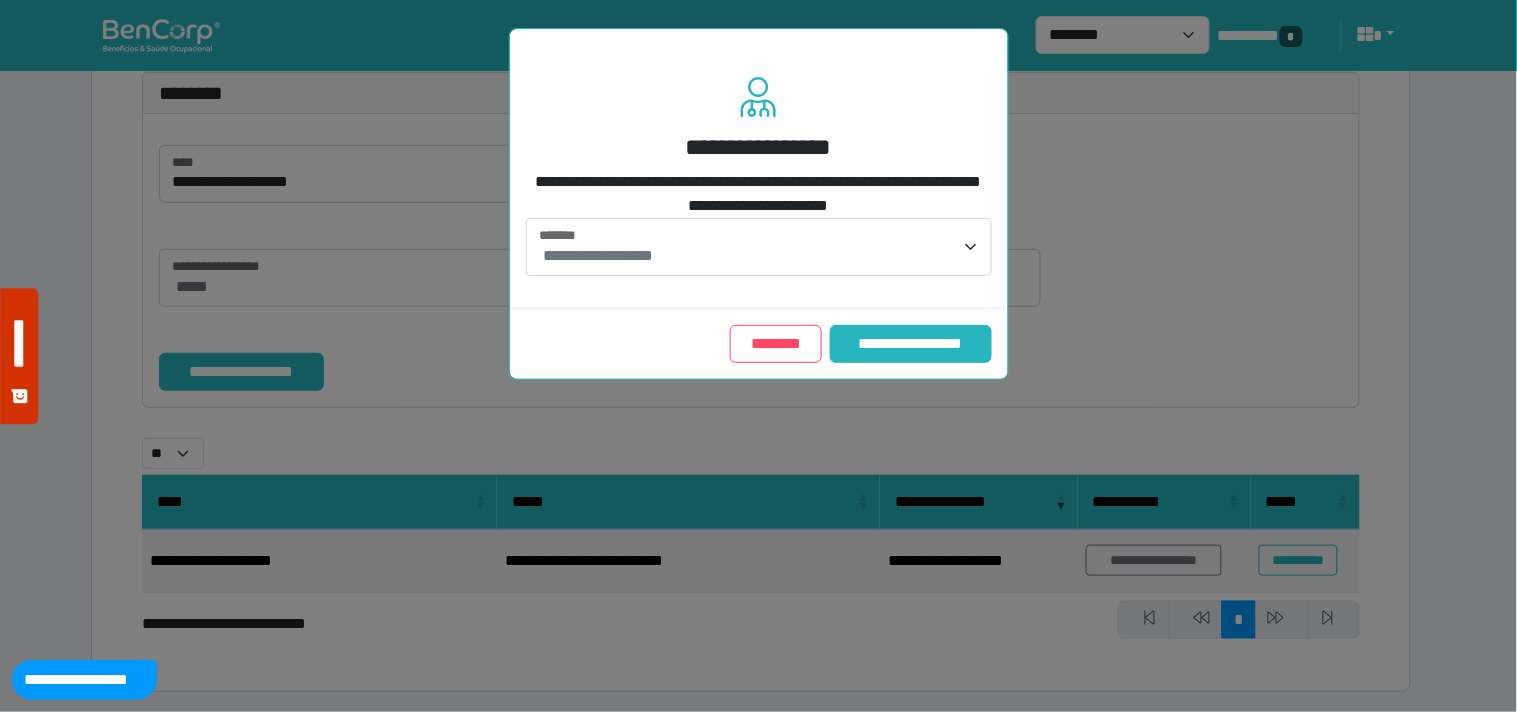 click on "**********" at bounding box center (761, 256) 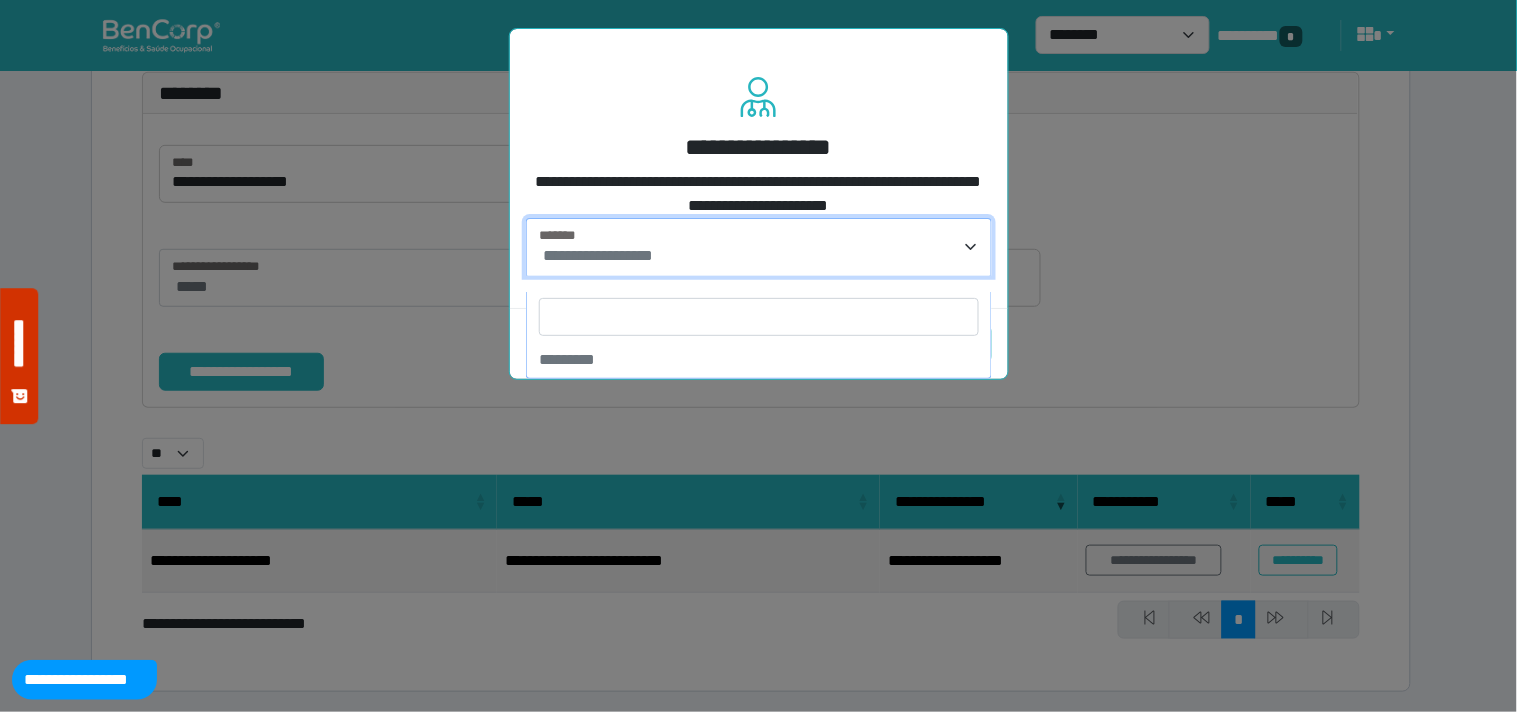 click at bounding box center (759, 317) 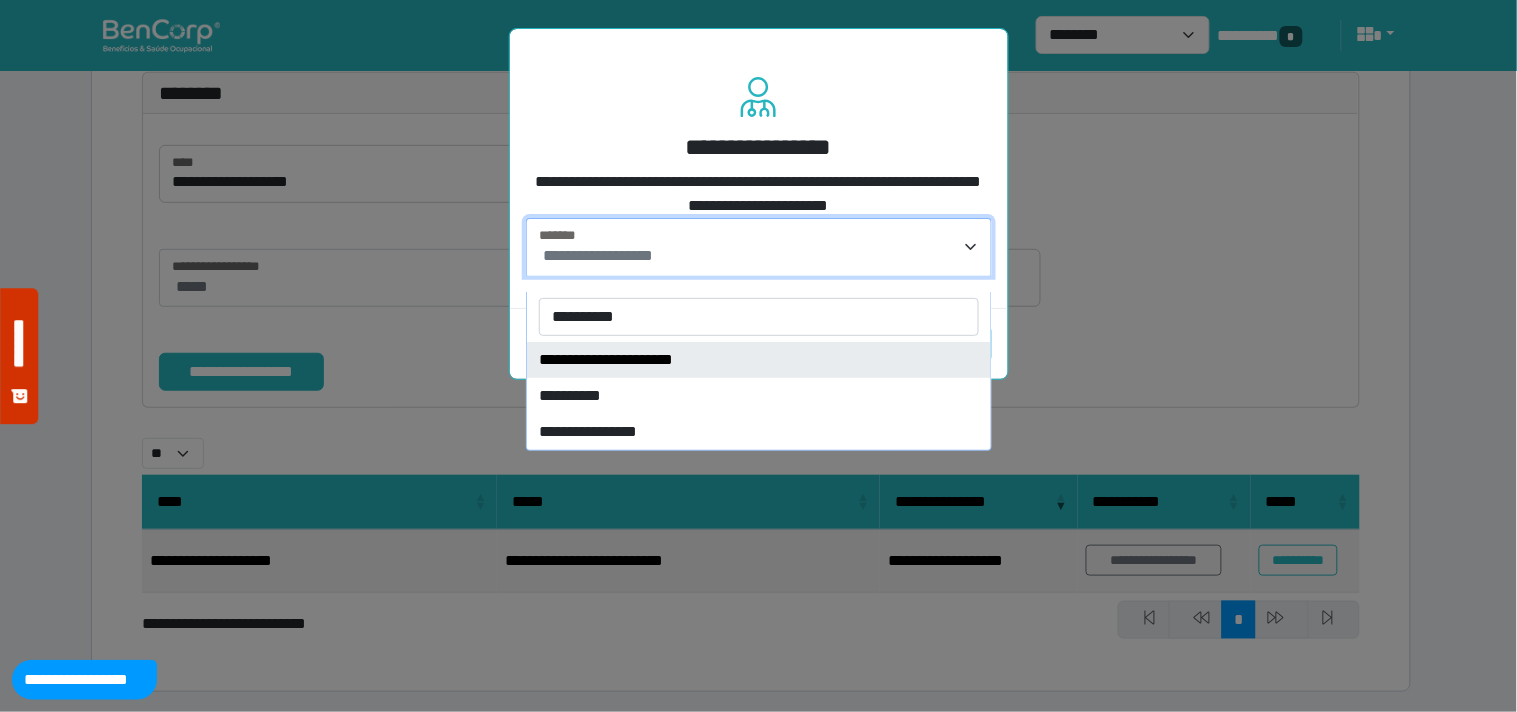 type on "**********" 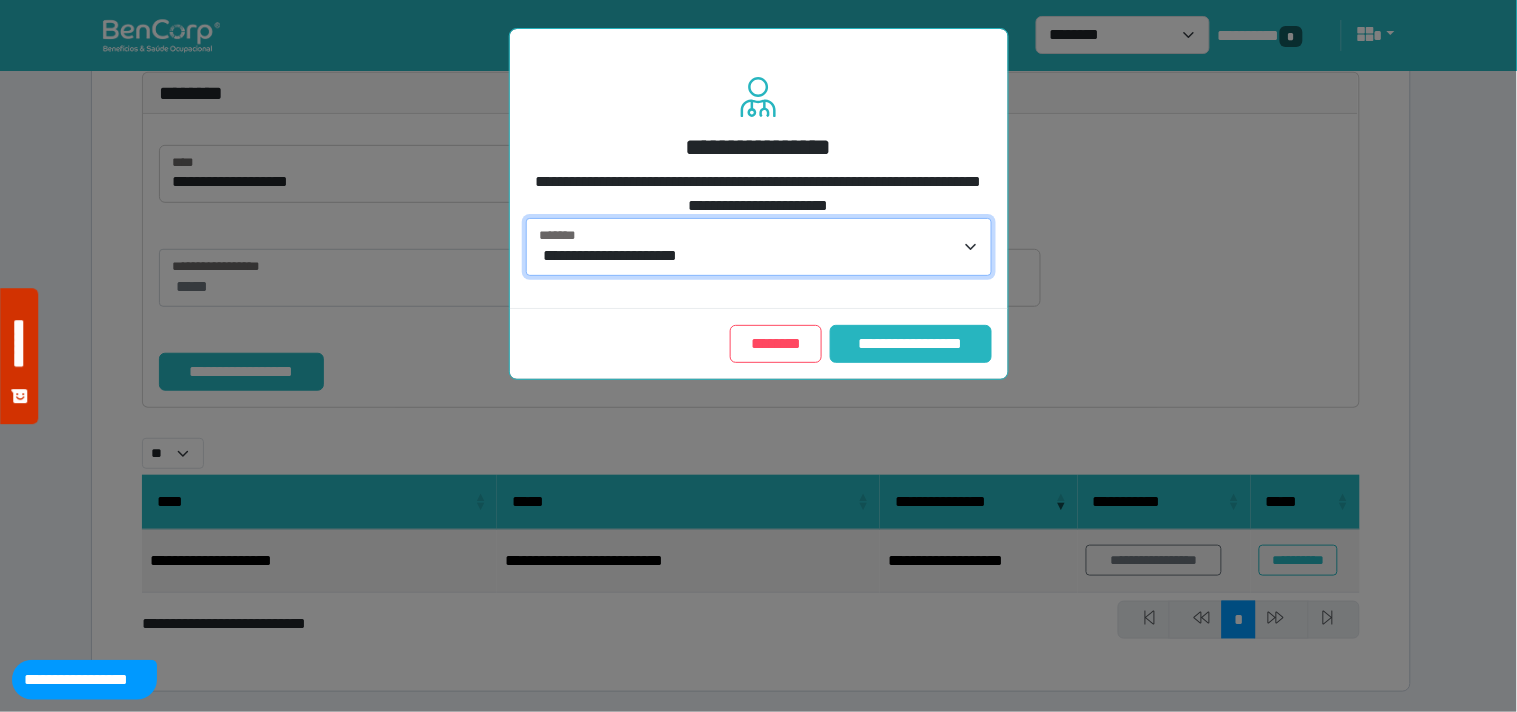 drag, startPoint x: 881, startPoint y: 354, endPoint x: 836, endPoint y: 352, distance: 45.044422 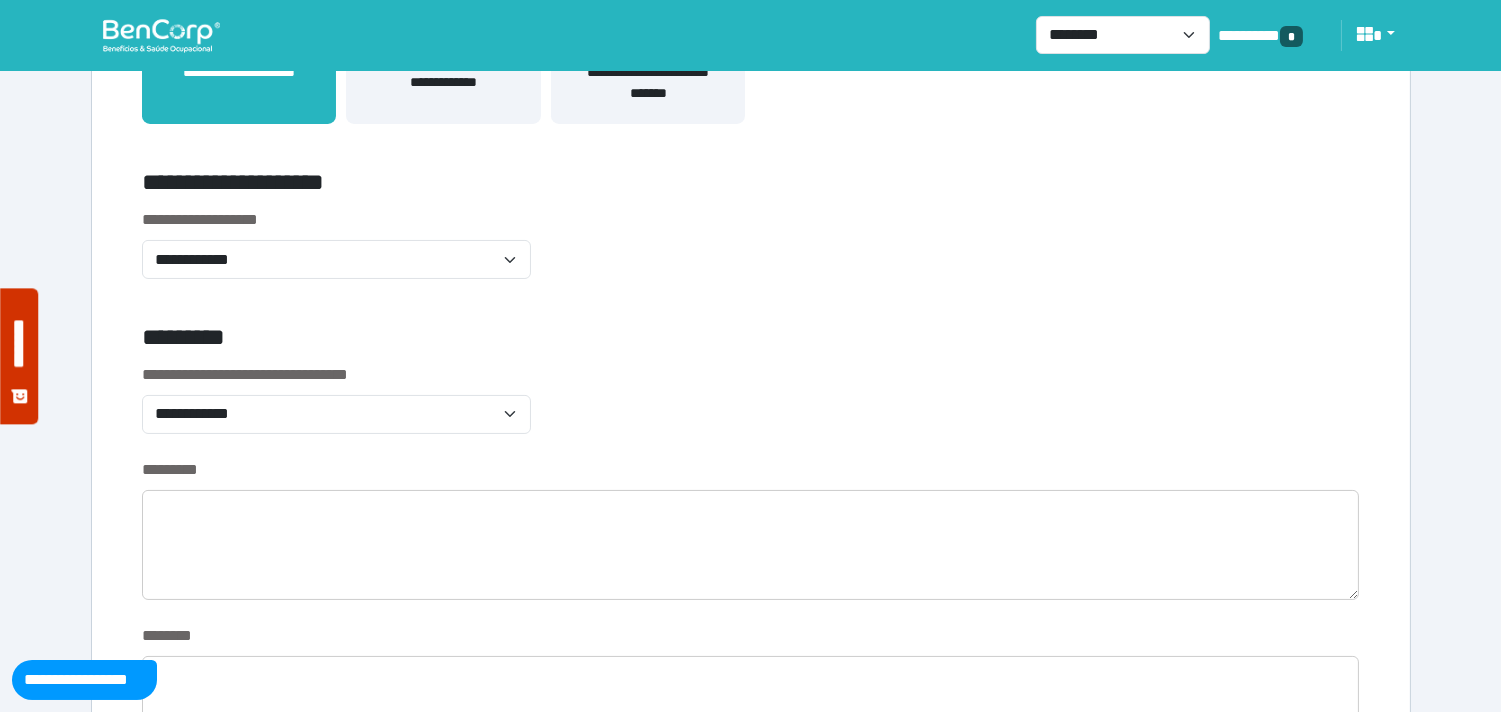 scroll, scrollTop: 555, scrollLeft: 0, axis: vertical 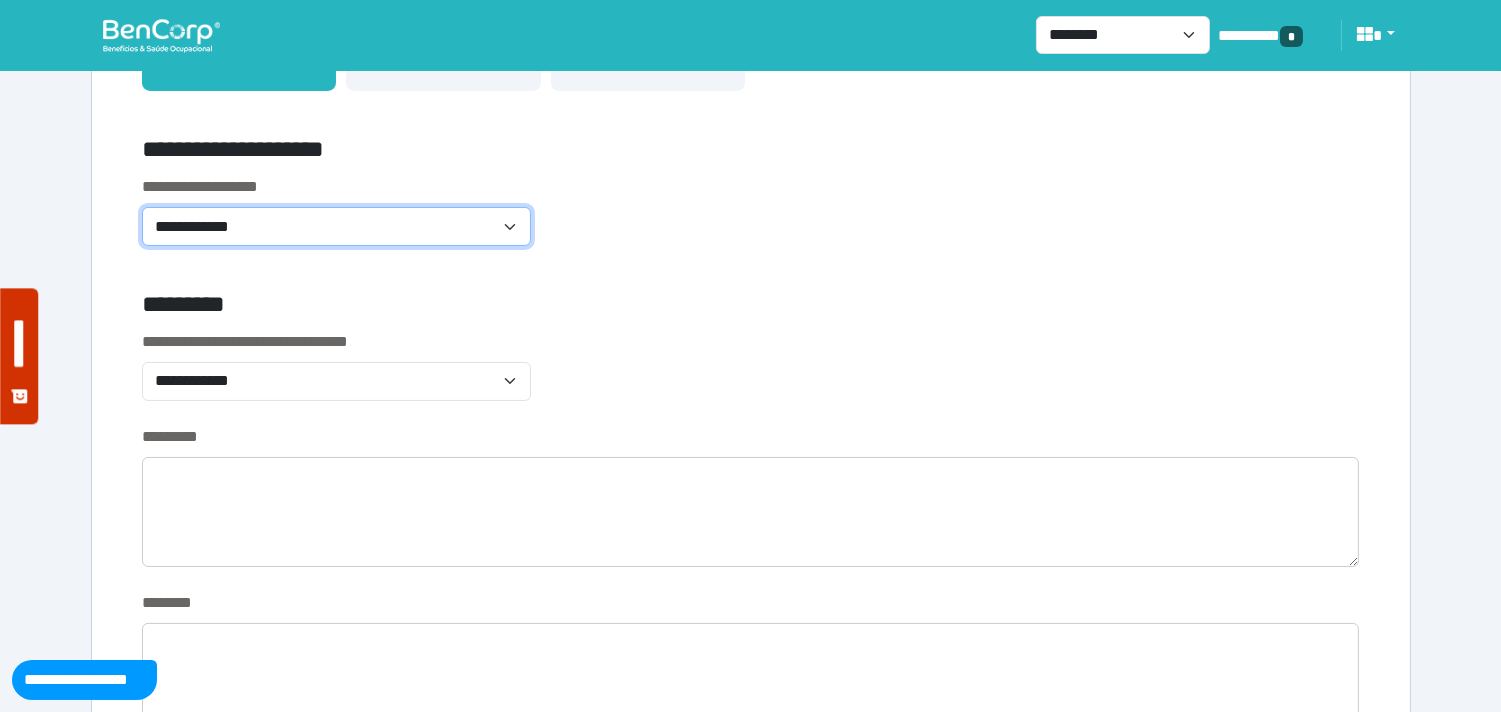 click on "**********" at bounding box center (337, 226) 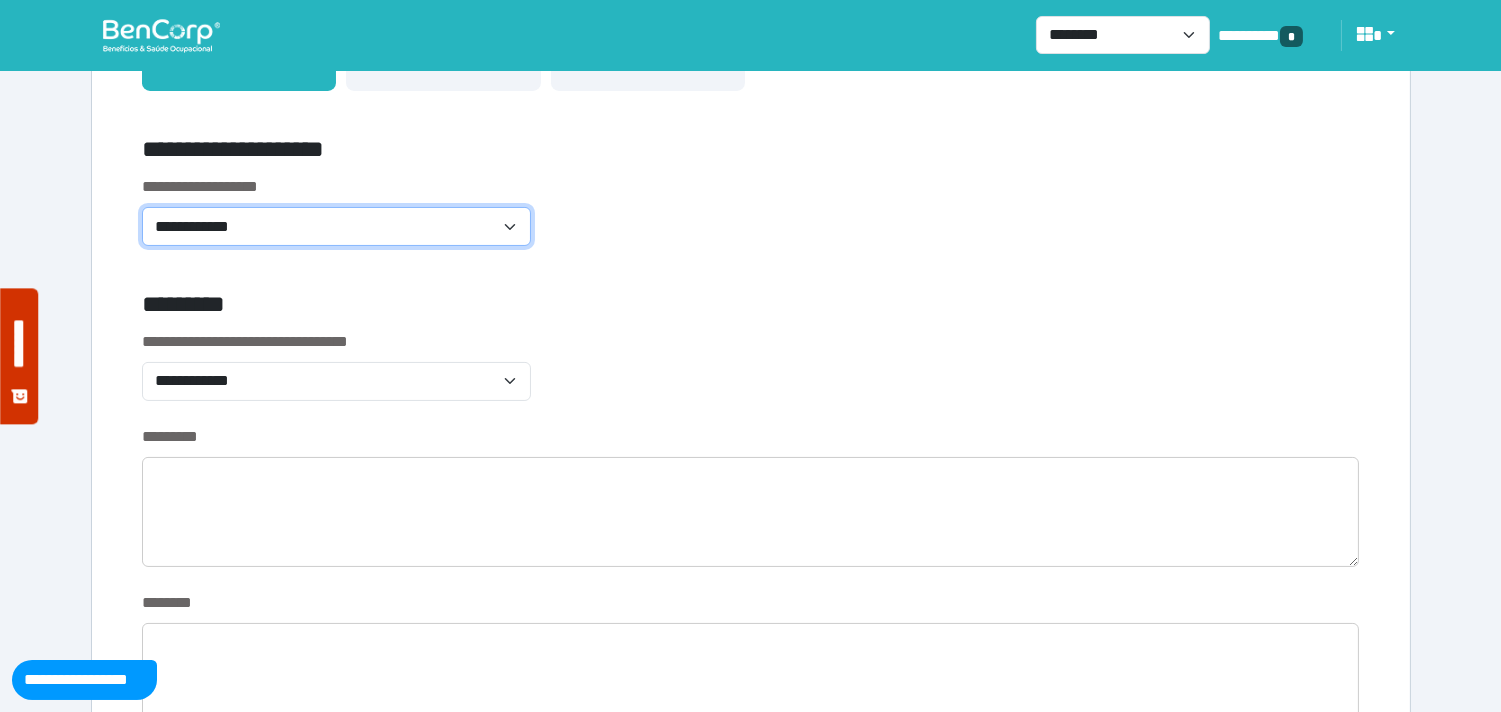 select on "**********" 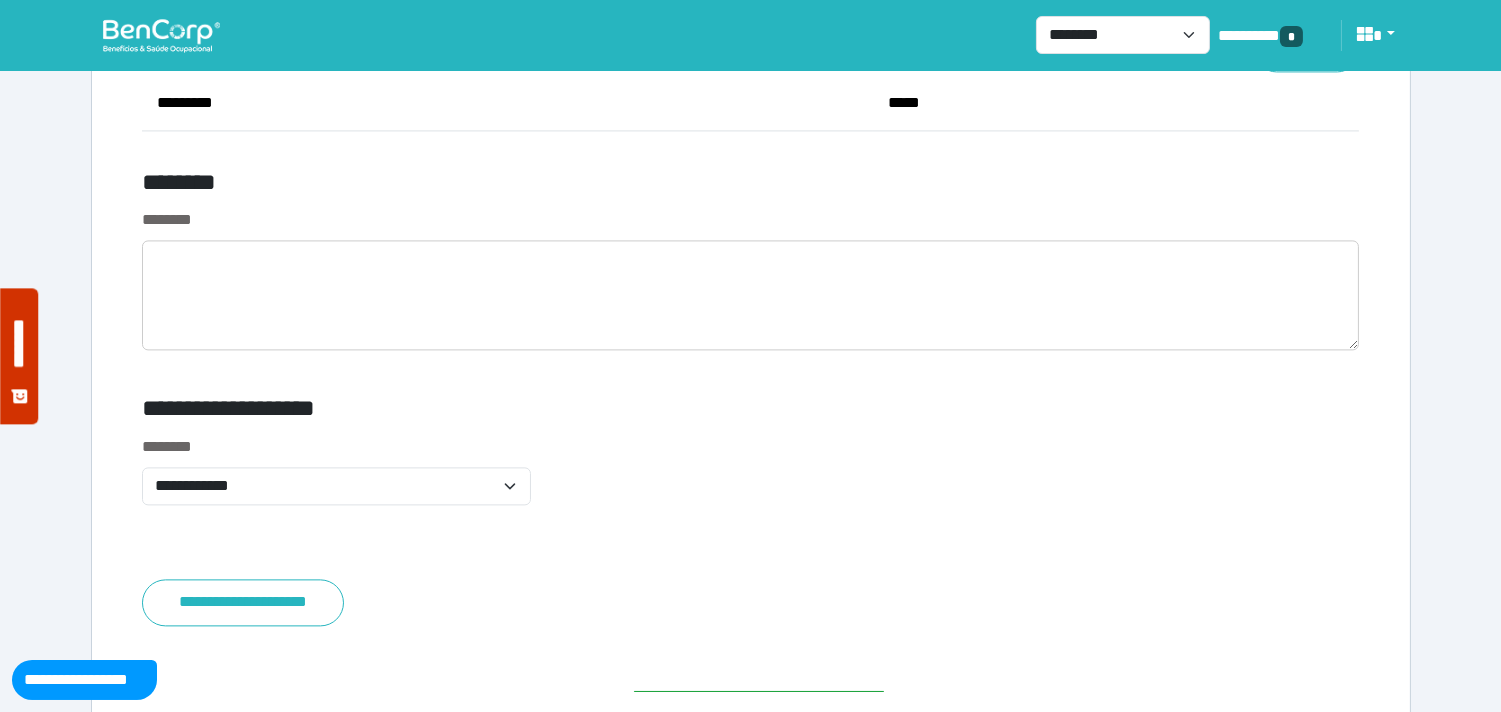 scroll, scrollTop: 7570, scrollLeft: 0, axis: vertical 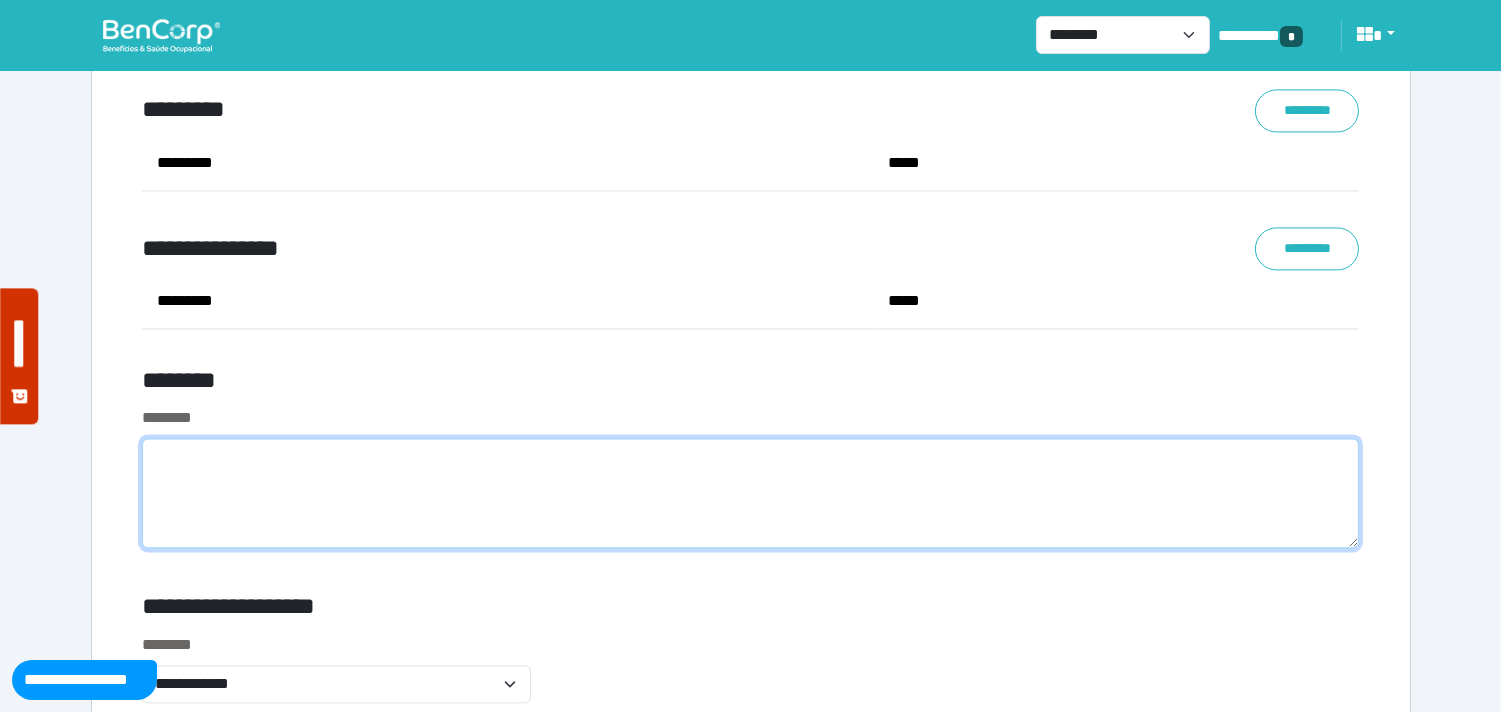 click at bounding box center (751, 493) 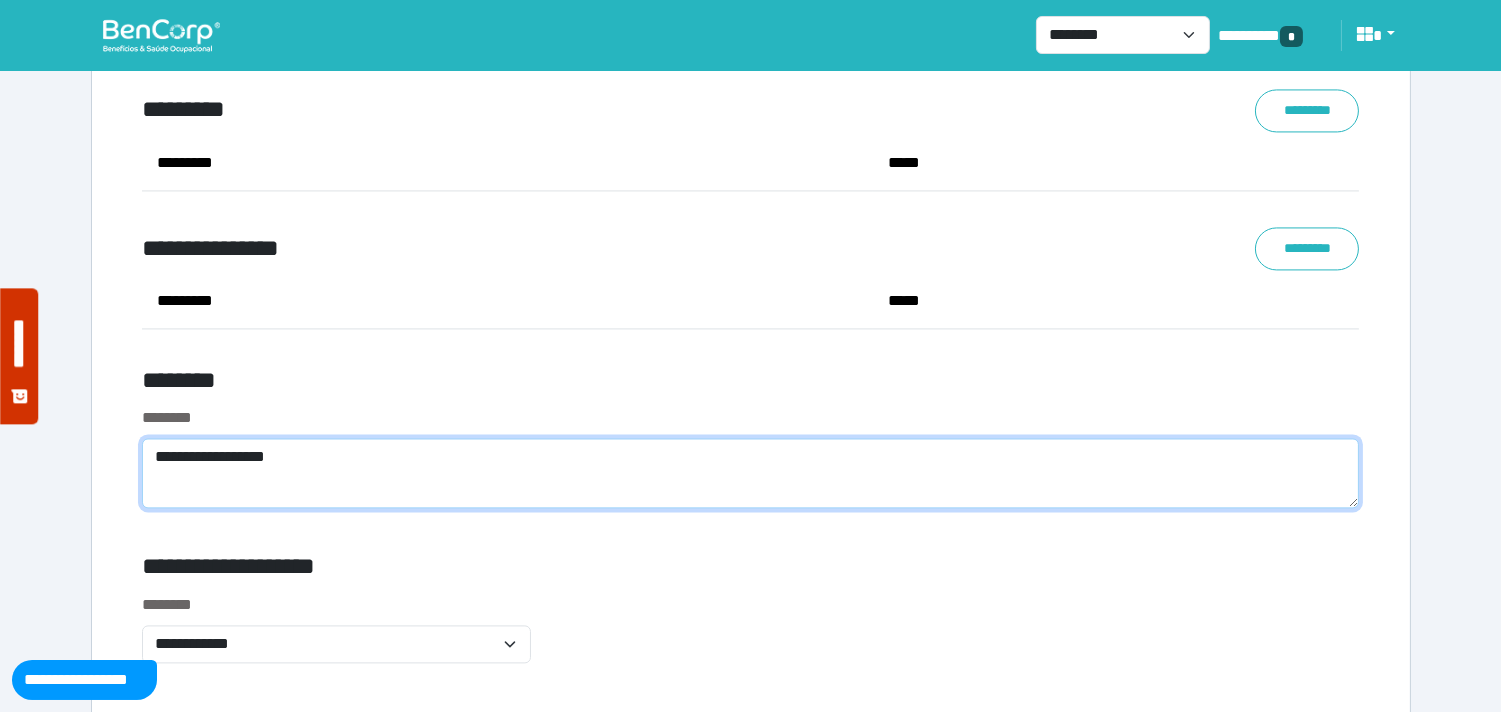 scroll, scrollTop: 0, scrollLeft: 0, axis: both 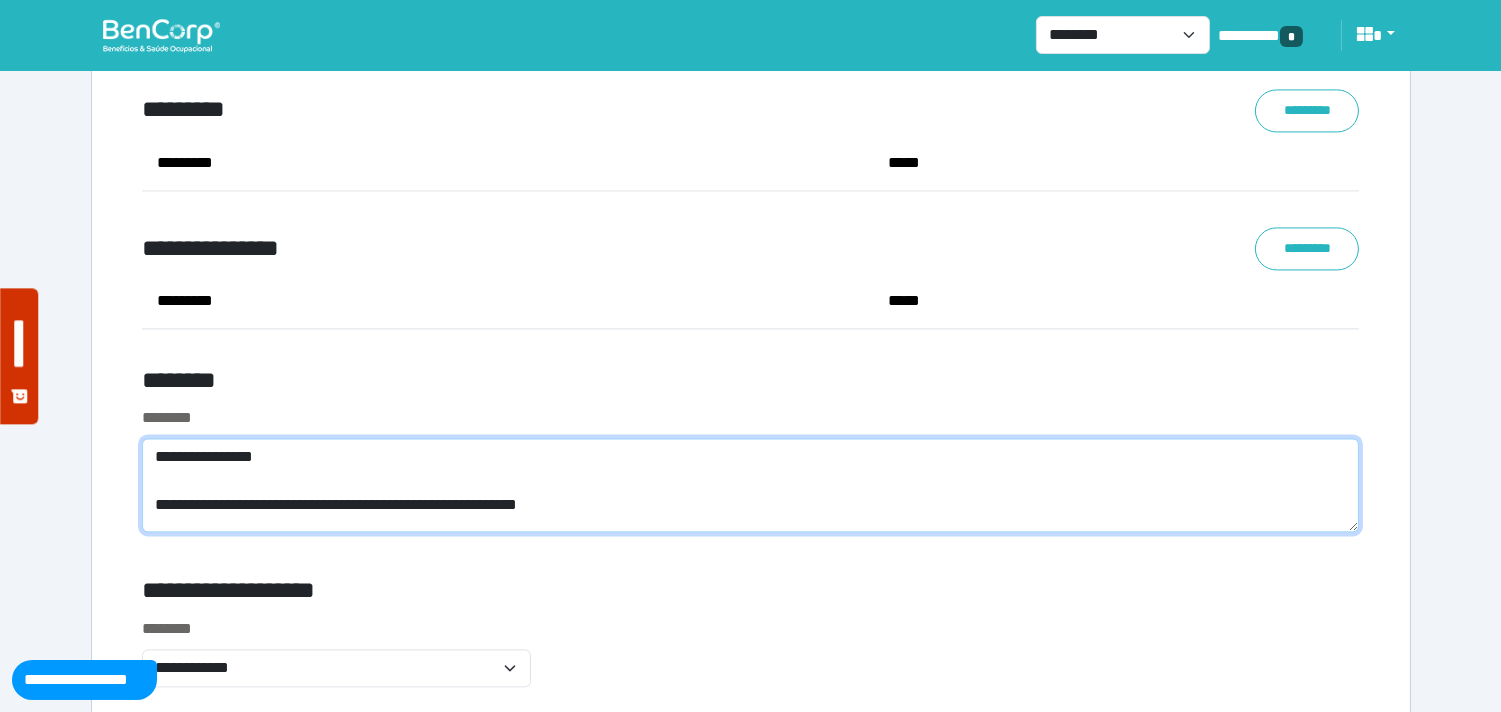 click on "**********" at bounding box center [751, 485] 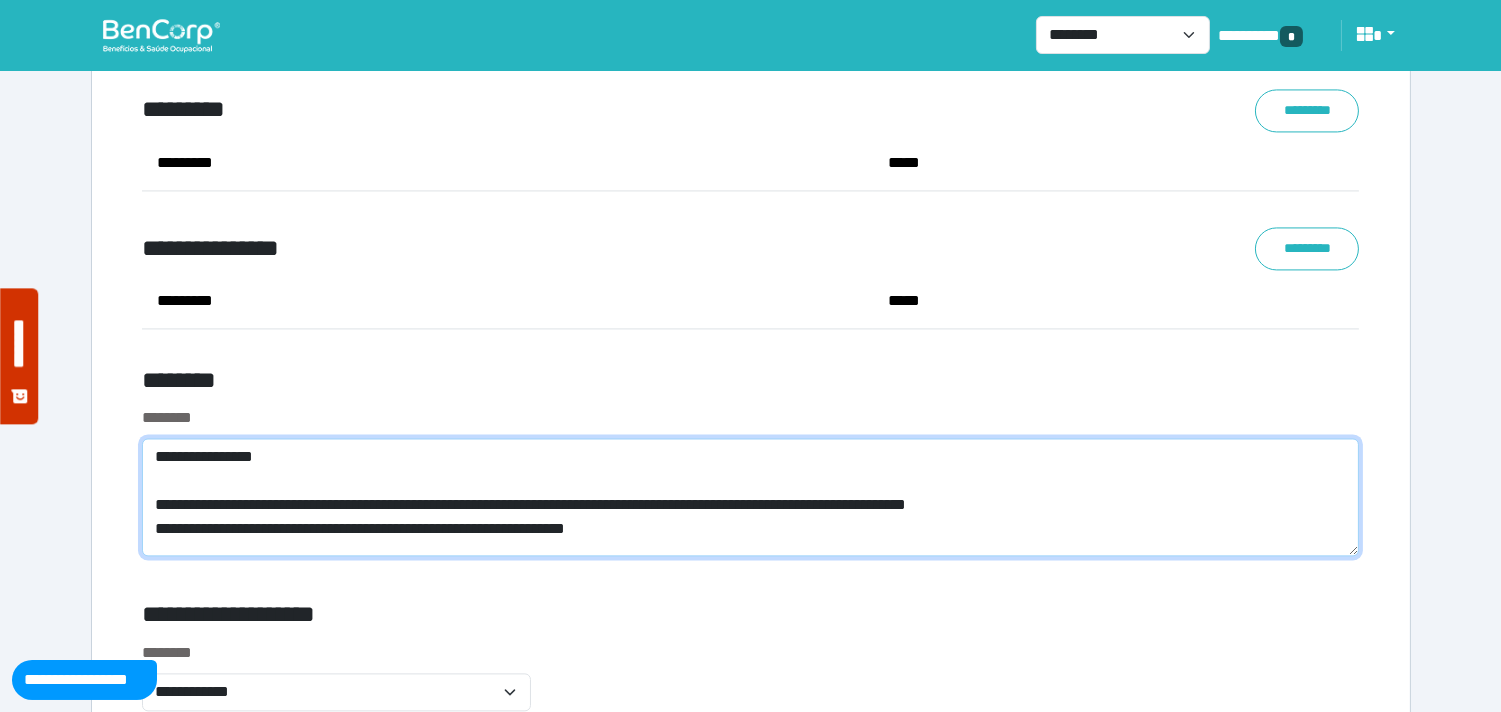 scroll, scrollTop: 0, scrollLeft: 0, axis: both 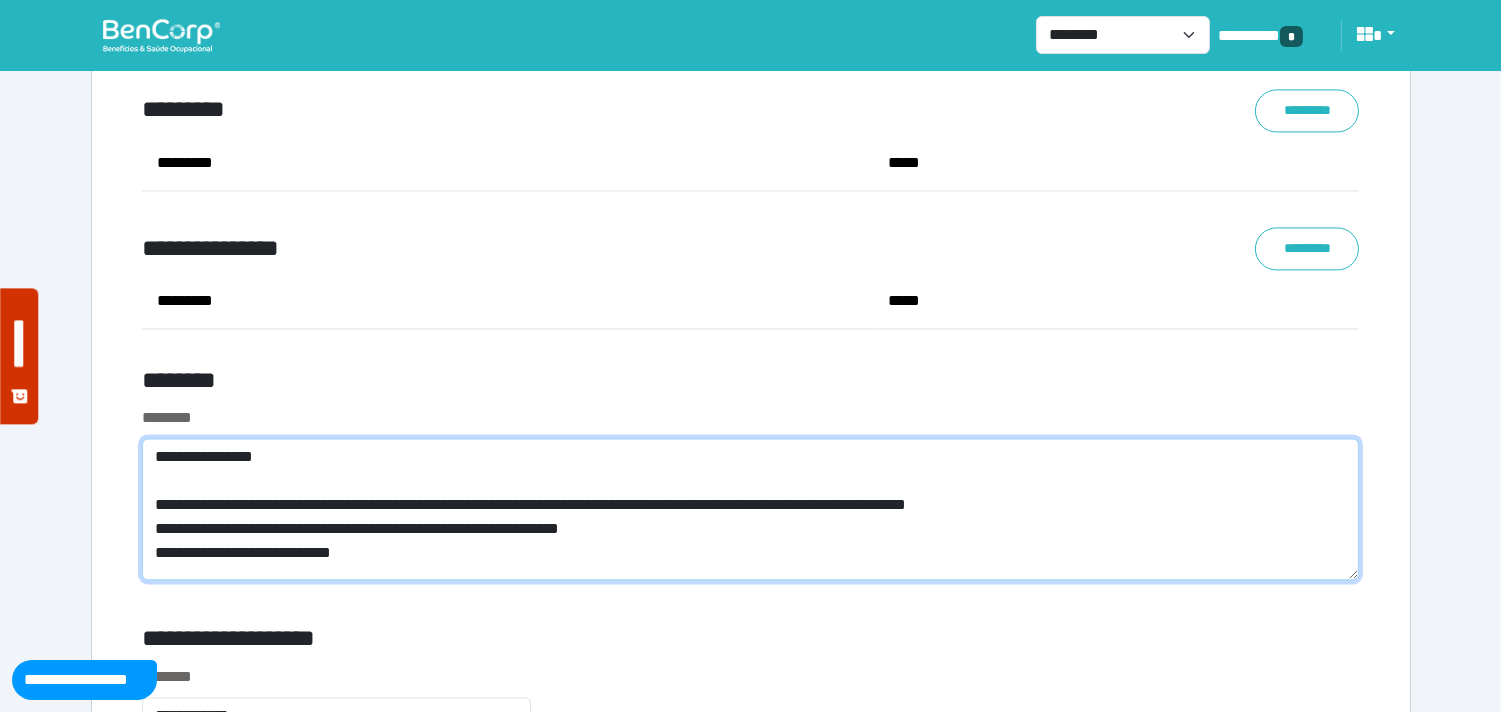 type on "**********" 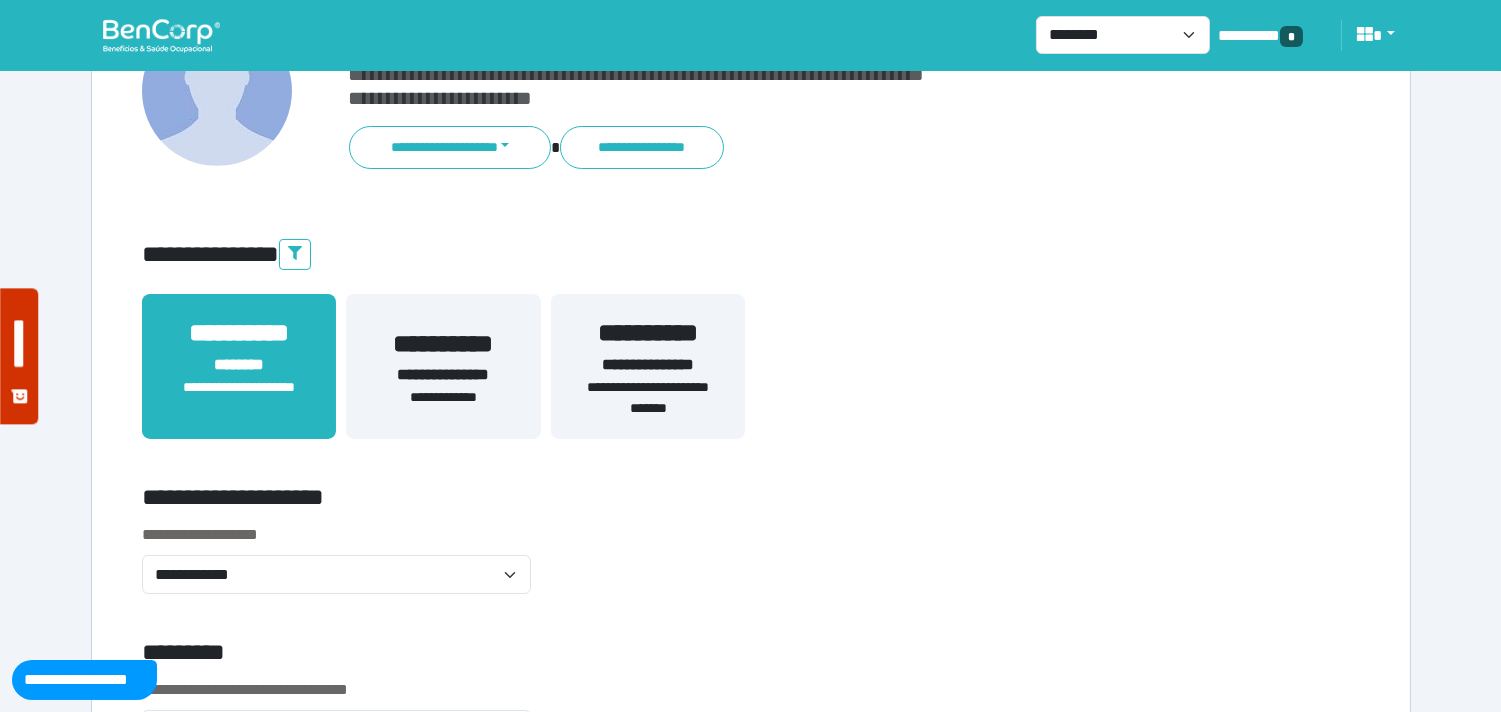 scroll, scrollTop: 0, scrollLeft: 0, axis: both 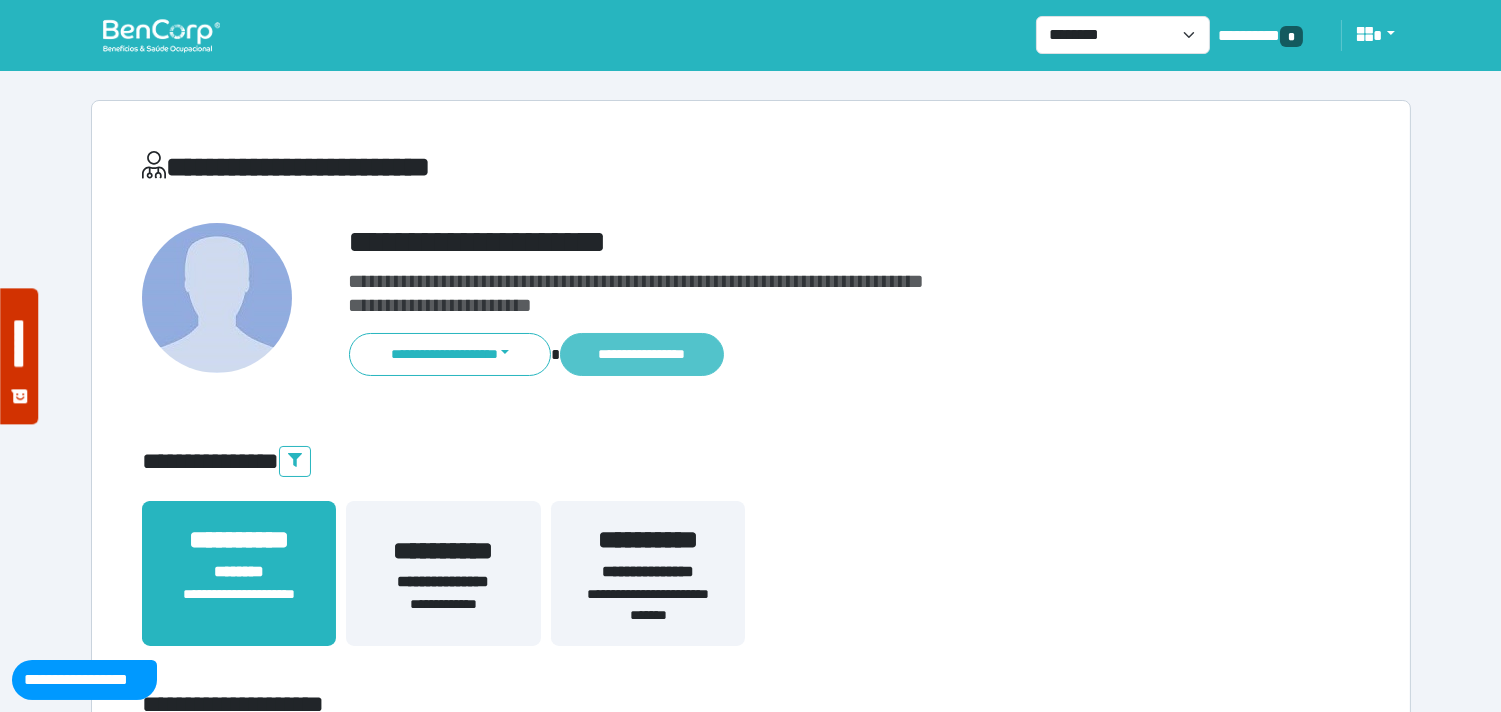 click on "**********" at bounding box center (641, 354) 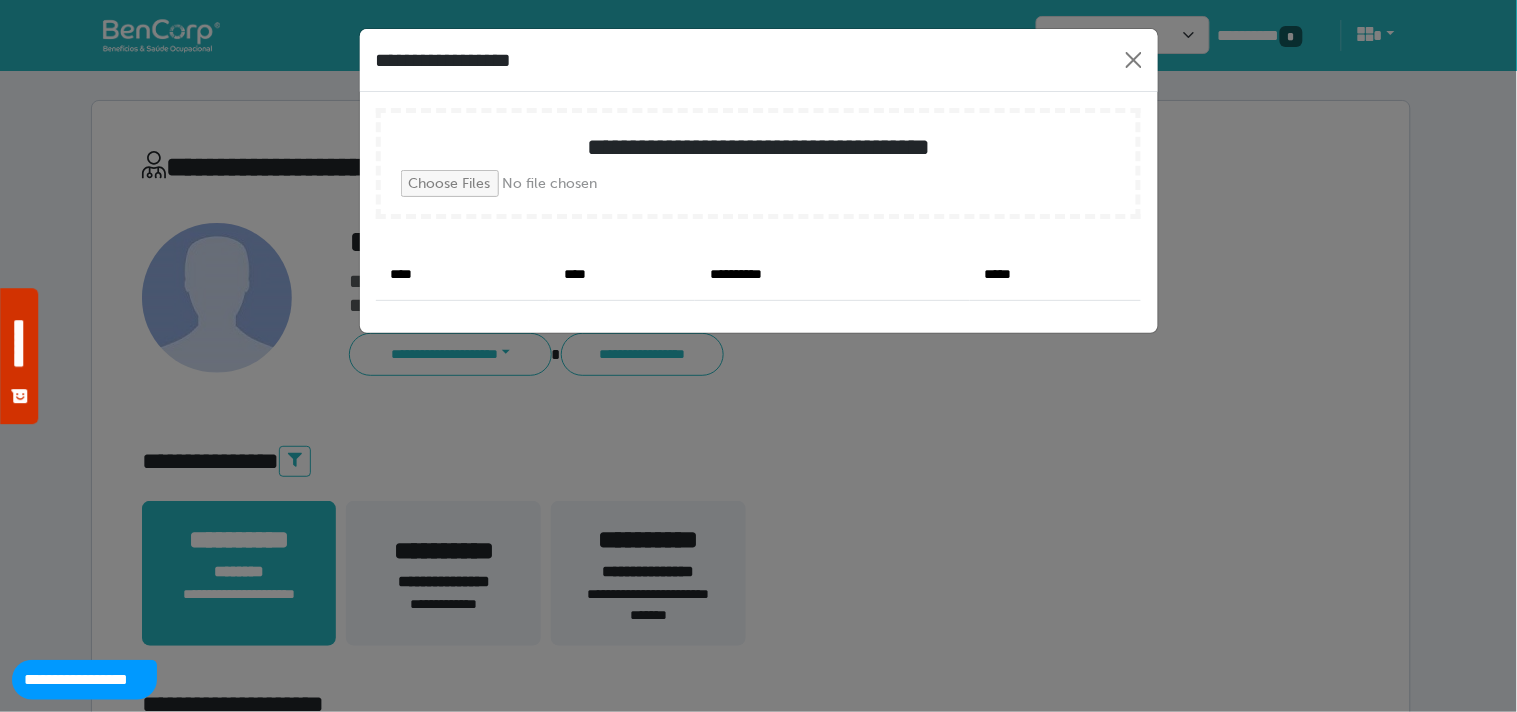 click at bounding box center (554, 183) 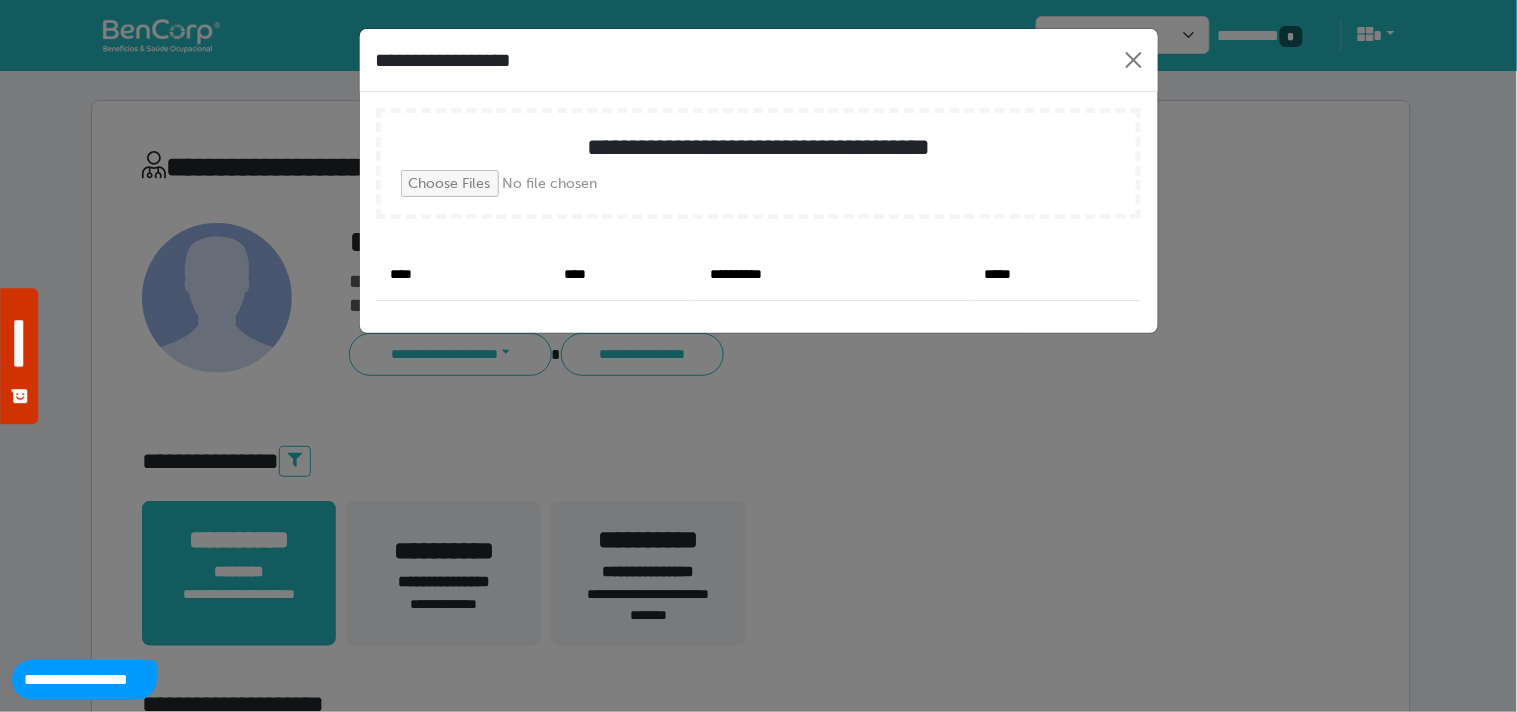 type on "**********" 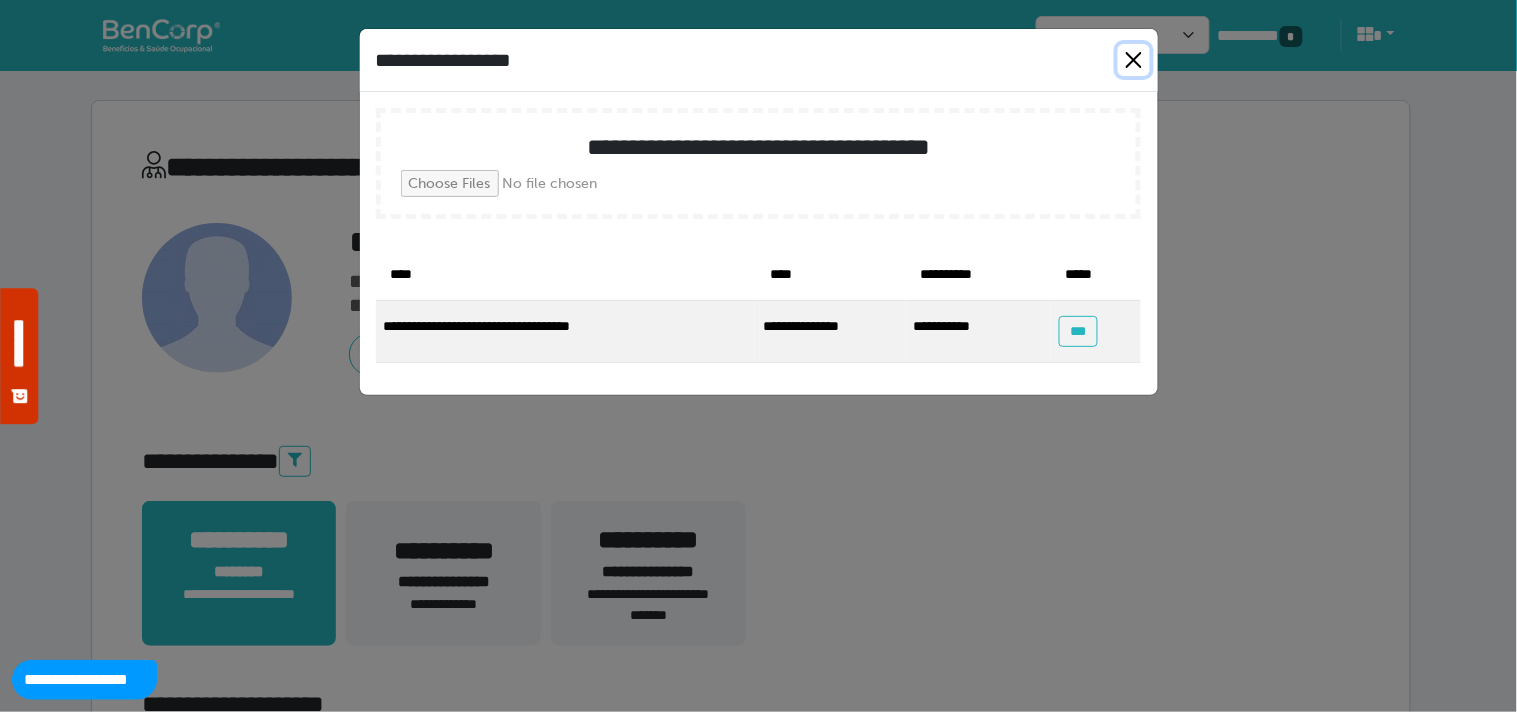 click at bounding box center [1134, 60] 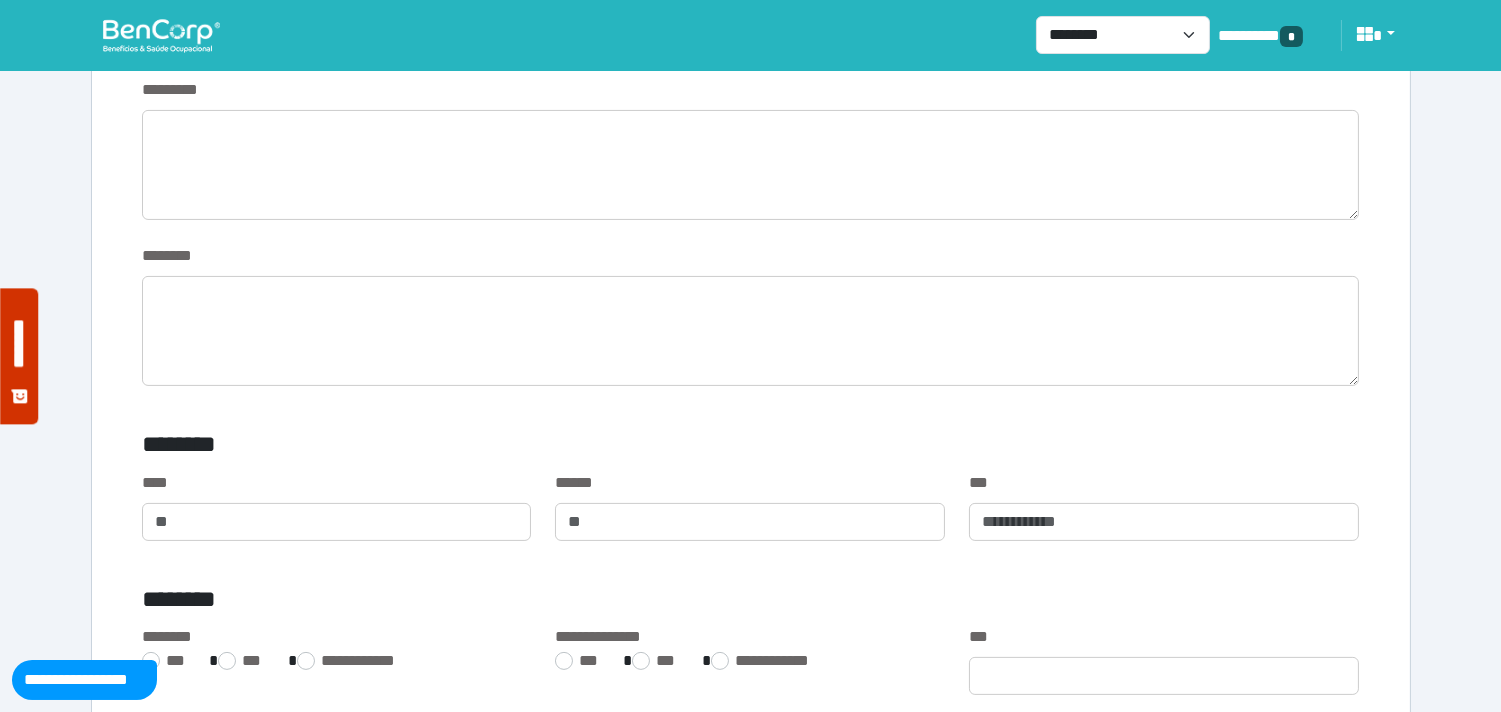 scroll, scrollTop: 1333, scrollLeft: 0, axis: vertical 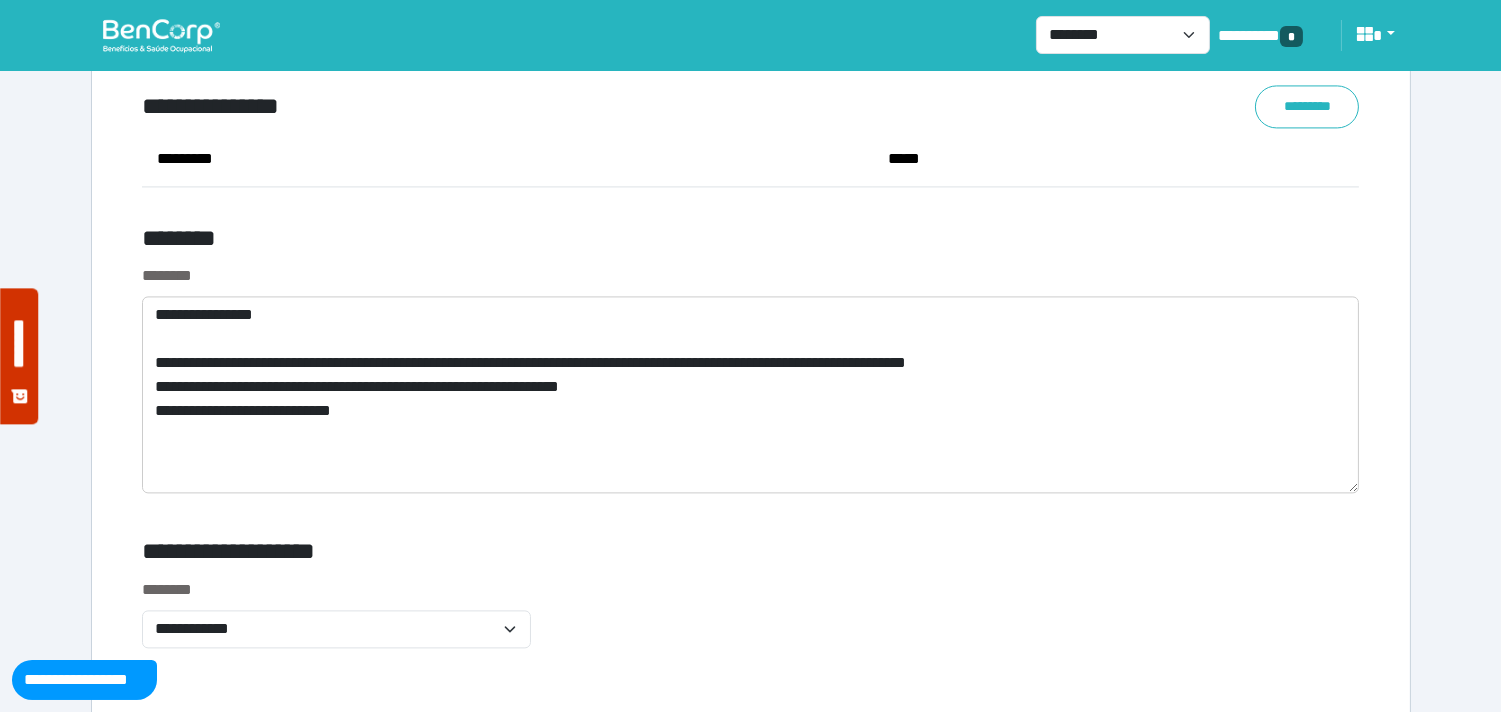 drag, startPoint x: 1352, startPoint y: 434, endPoint x: 1355, endPoint y: 497, distance: 63.07139 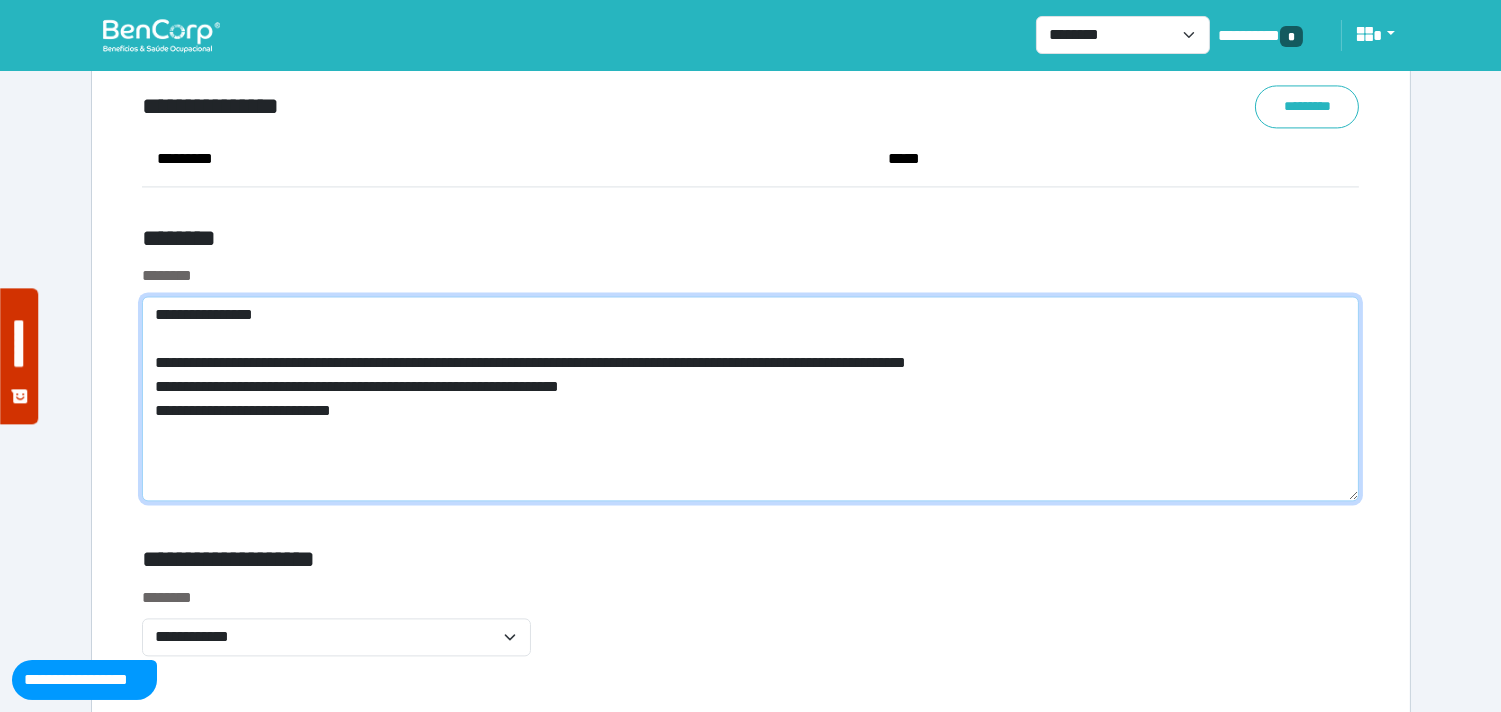 click on "**********" at bounding box center [751, 398] 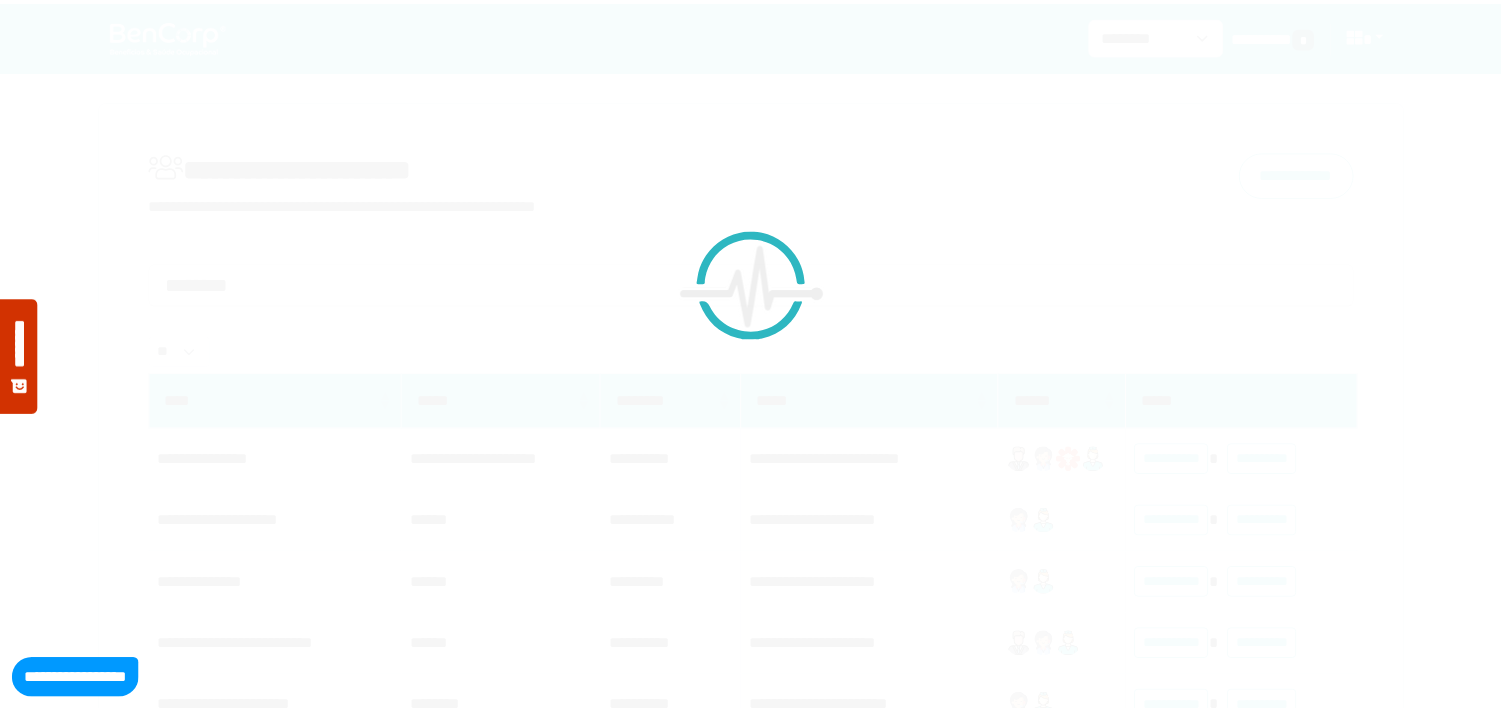 scroll, scrollTop: 0, scrollLeft: 0, axis: both 